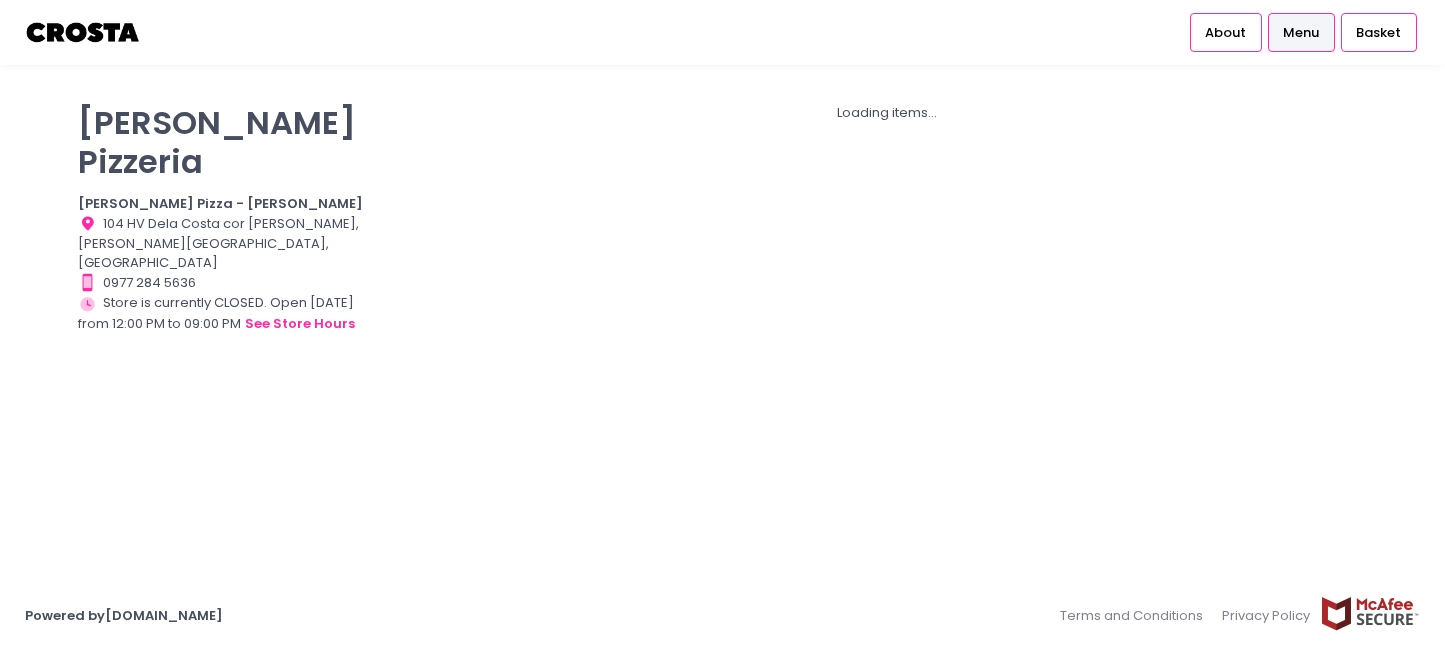 scroll, scrollTop: 0, scrollLeft: 0, axis: both 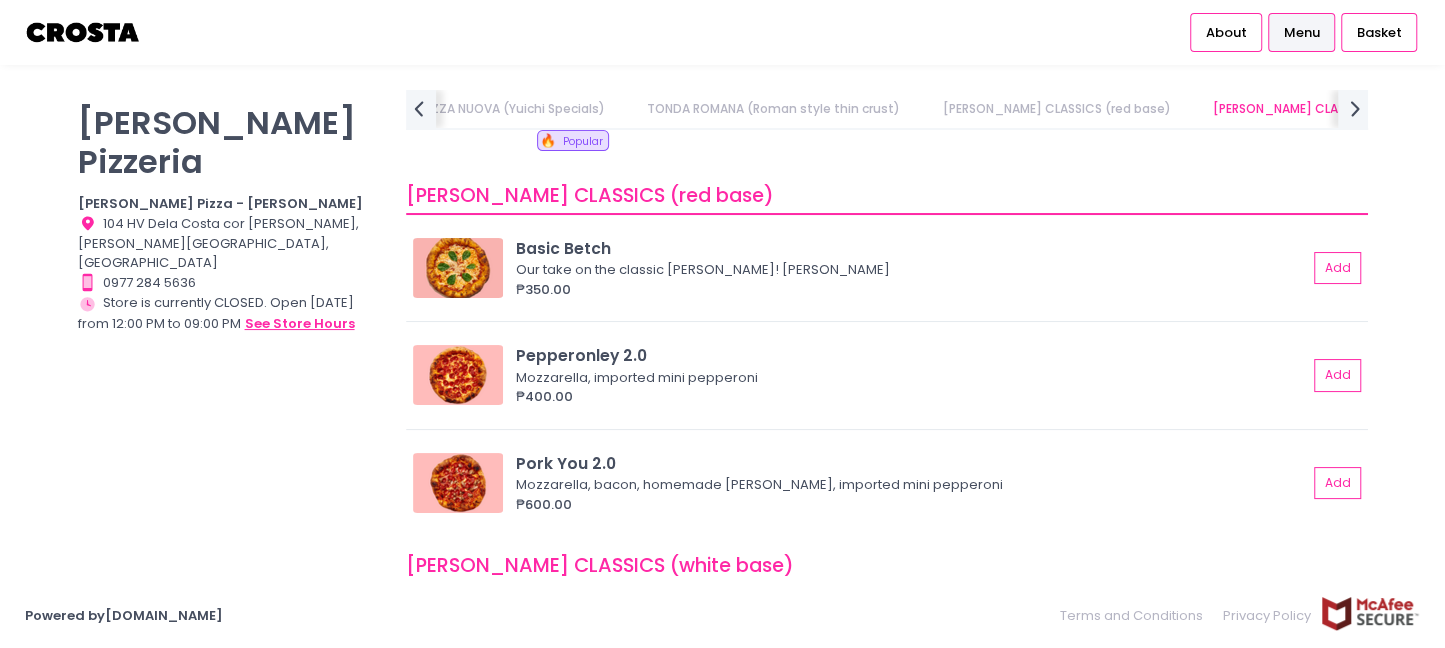 click on "see store hours" at bounding box center (300, 324) 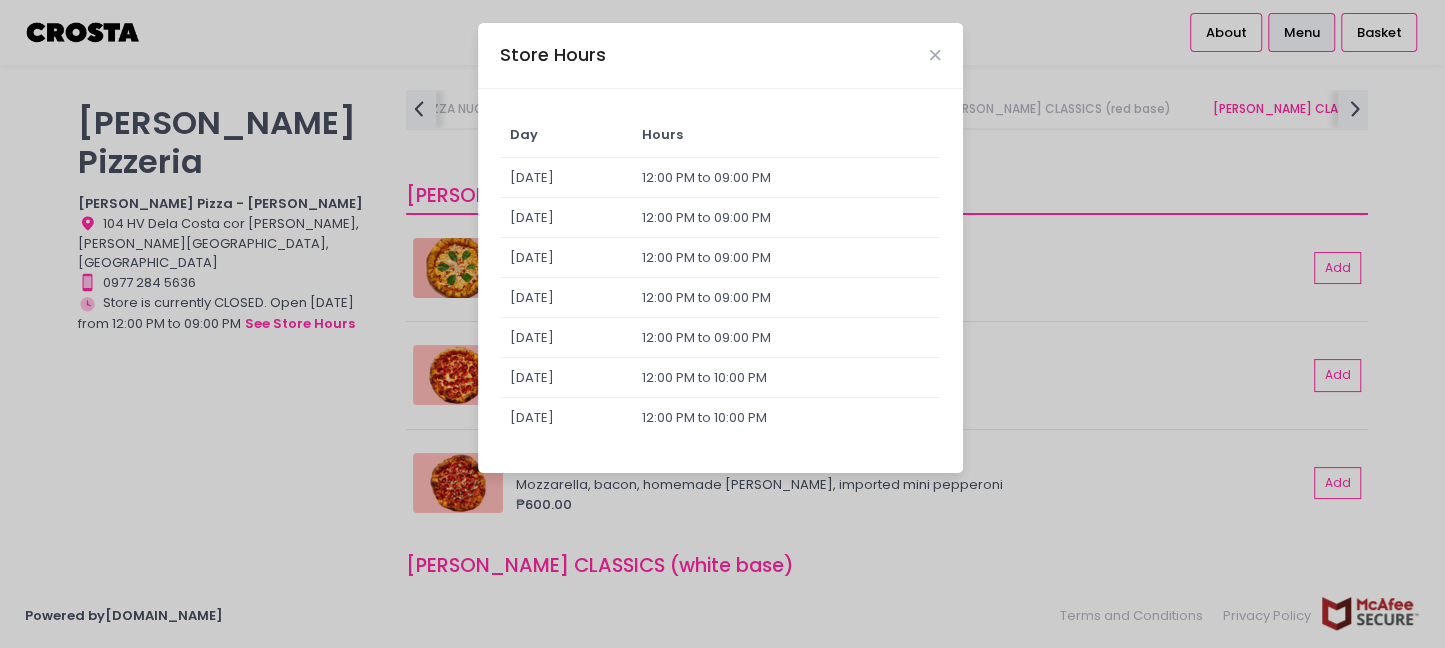 click on "Store Hours Day Hours Sunday 12:00 PM to 09:00 PM Monday 12:00 PM to 09:00 PM Tuesday 12:00 PM to 09:00 PM Wednesday 12:00 PM to 09:00 PM Thursday 12:00 PM to 09:00 PM Friday 12:00 PM to 10:00 PM Saturday 12:00 PM to 10:00 PM" at bounding box center (722, 324) 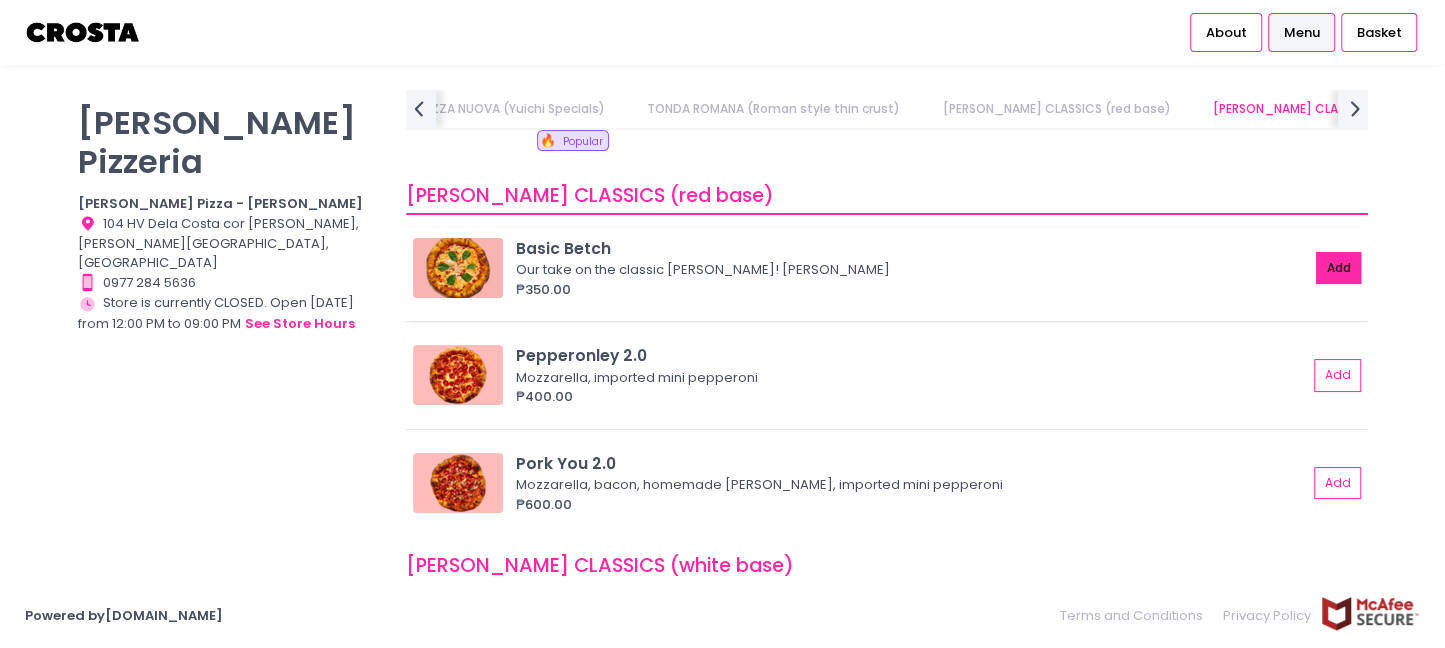 click on "Add" at bounding box center (1339, 268) 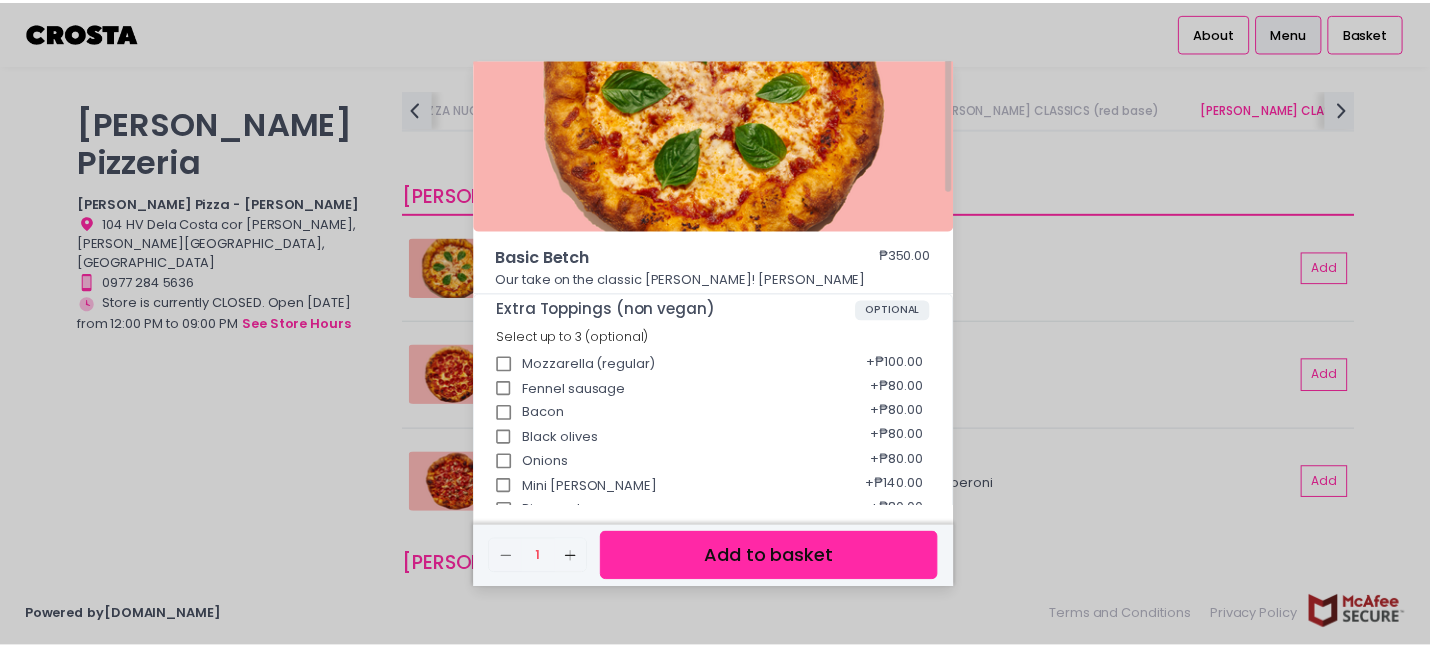 scroll, scrollTop: 0, scrollLeft: 0, axis: both 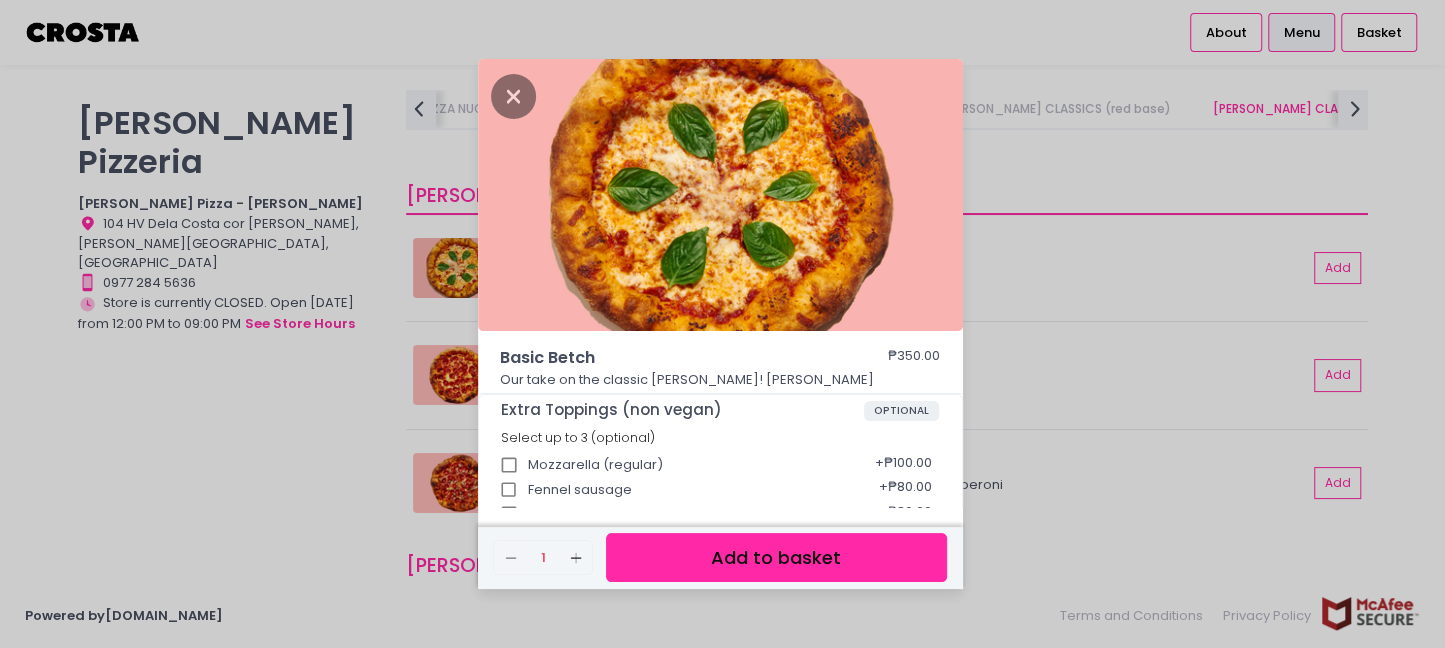 click on "Add to basket" at bounding box center [776, 557] 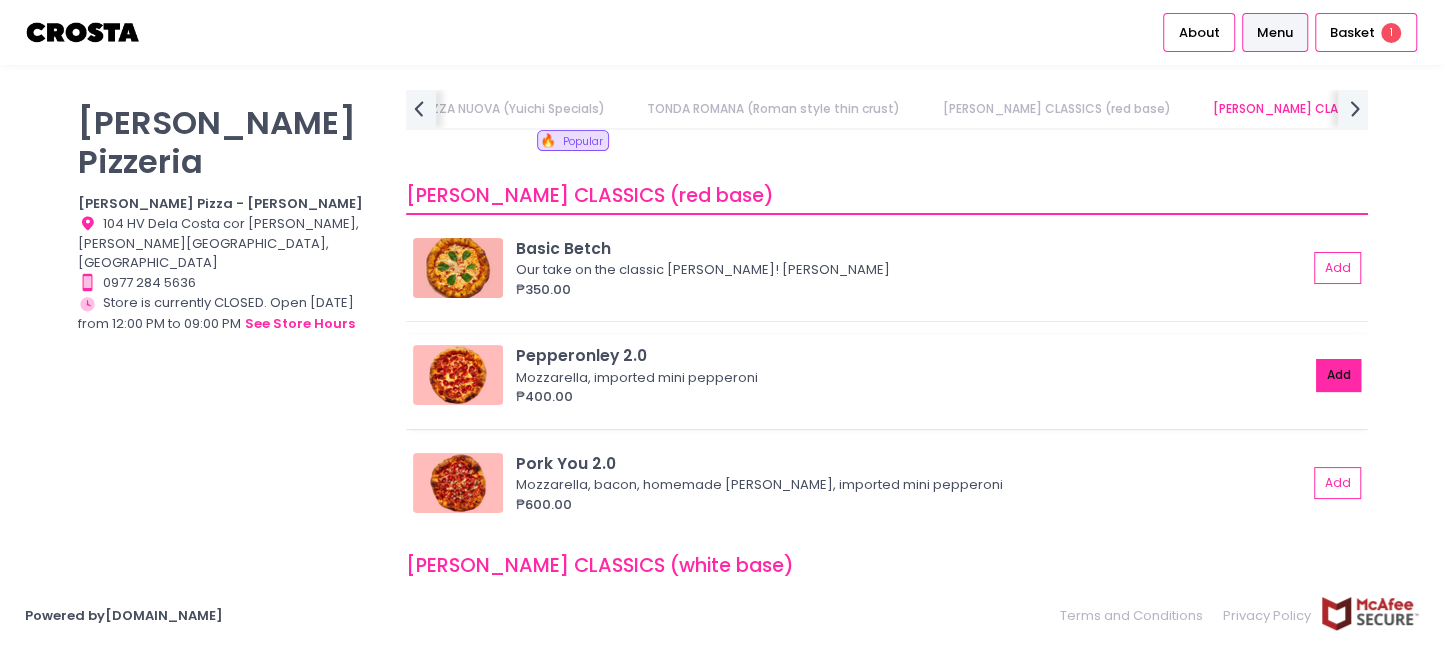 click on "Add" at bounding box center (1339, 375) 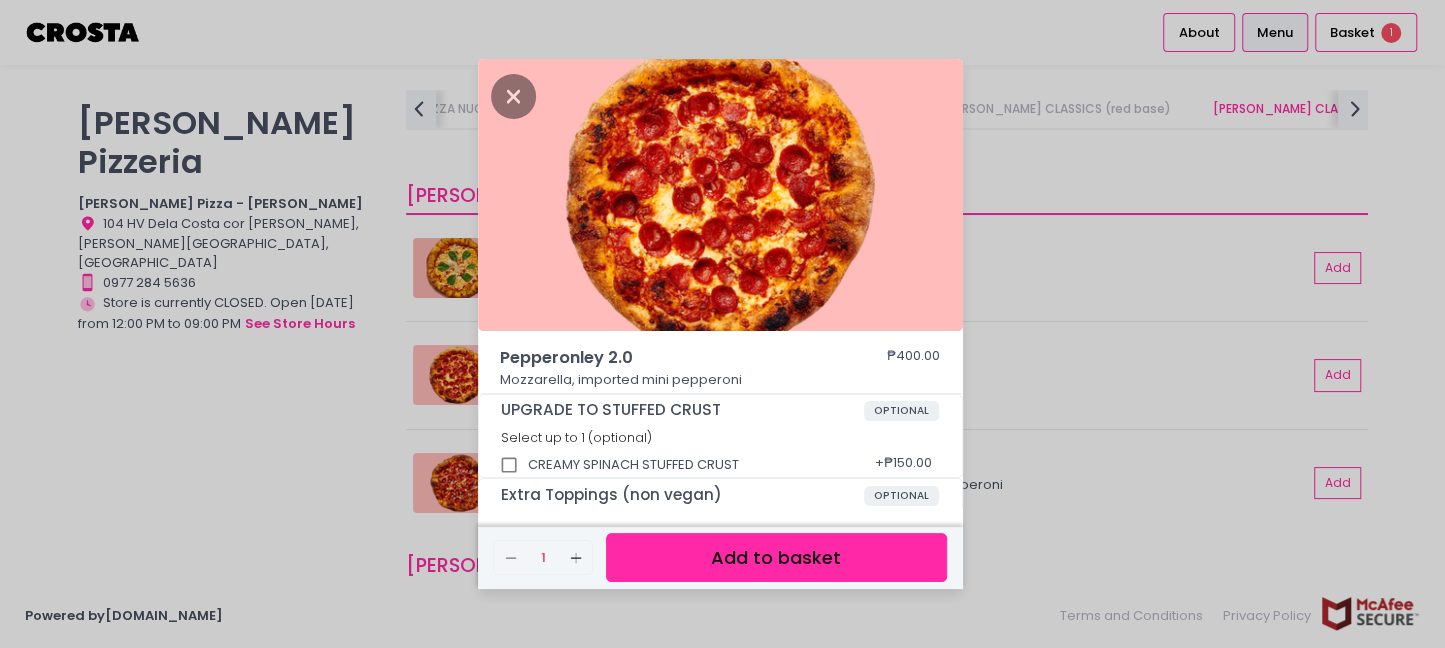 click on "Add to basket" at bounding box center [776, 557] 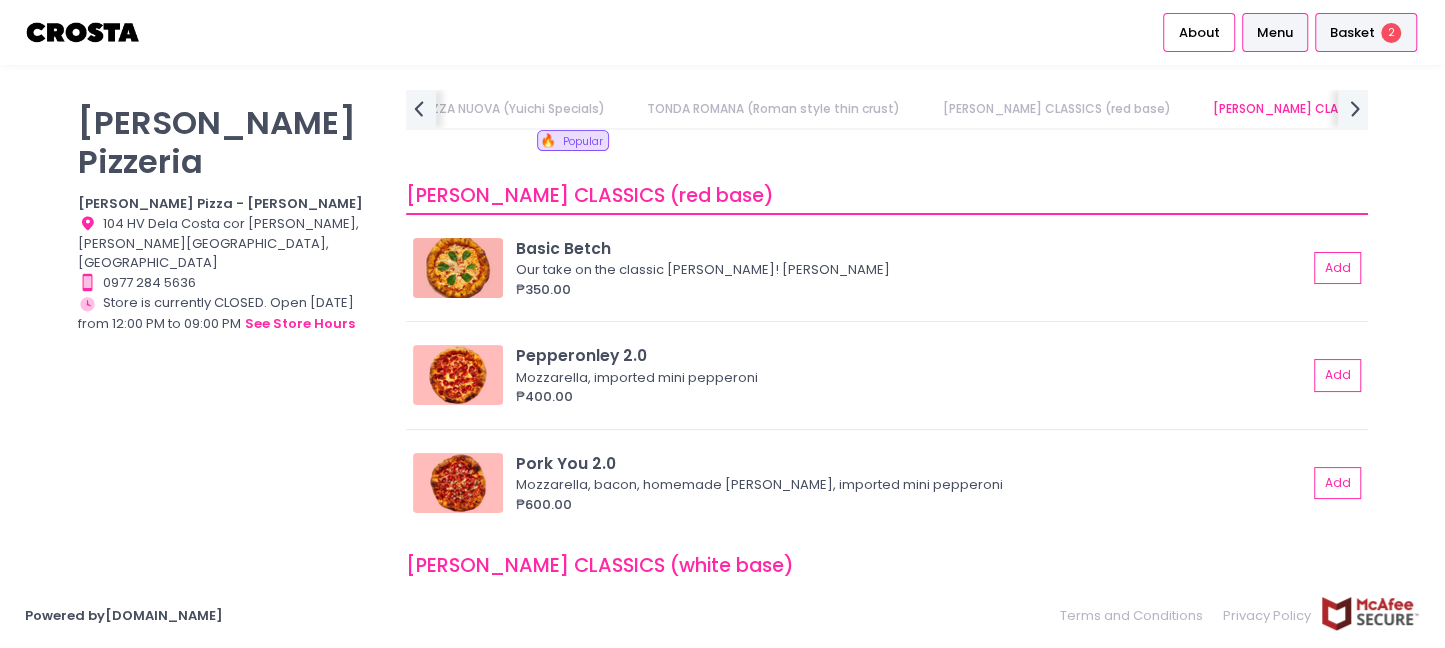 click on "Basket" at bounding box center (1352, 33) 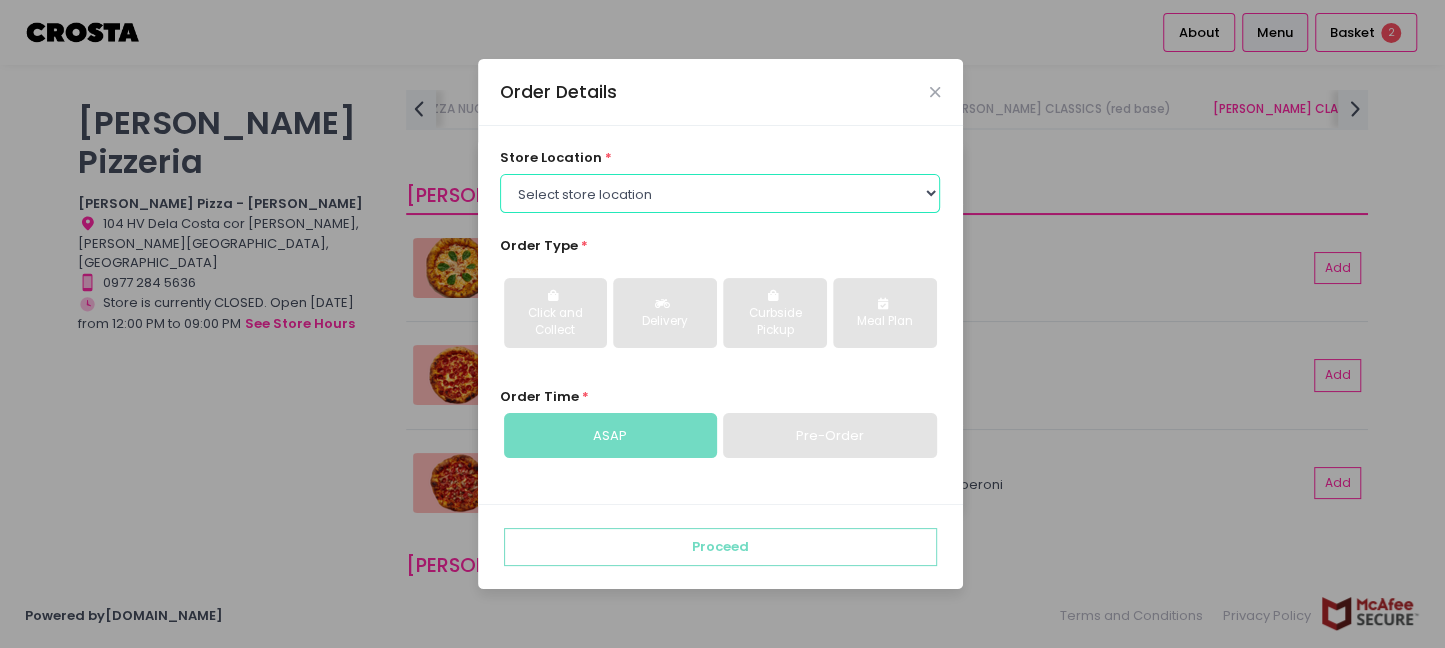 click on "Select store location Crosta Pizza - Salcedo  Crosta Pizza - San Juan" at bounding box center [720, 193] 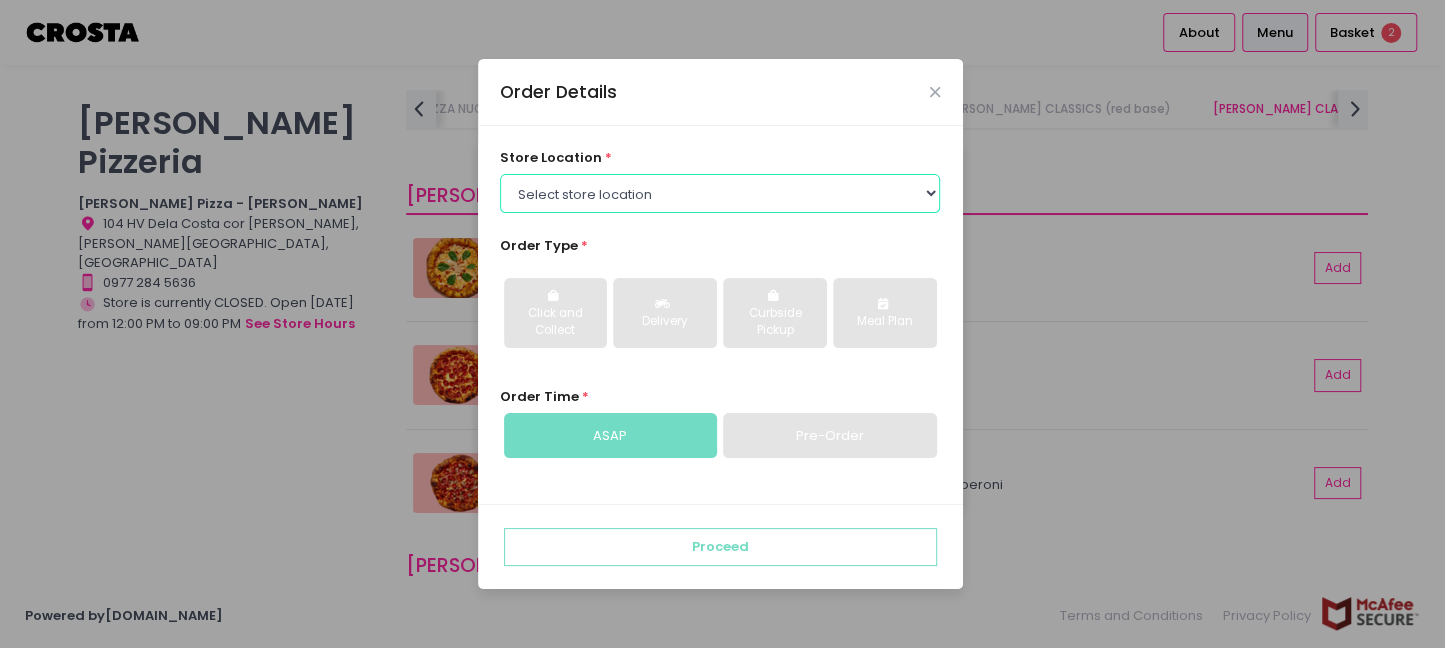 select on "5fabb2e53664a8677beaeb89" 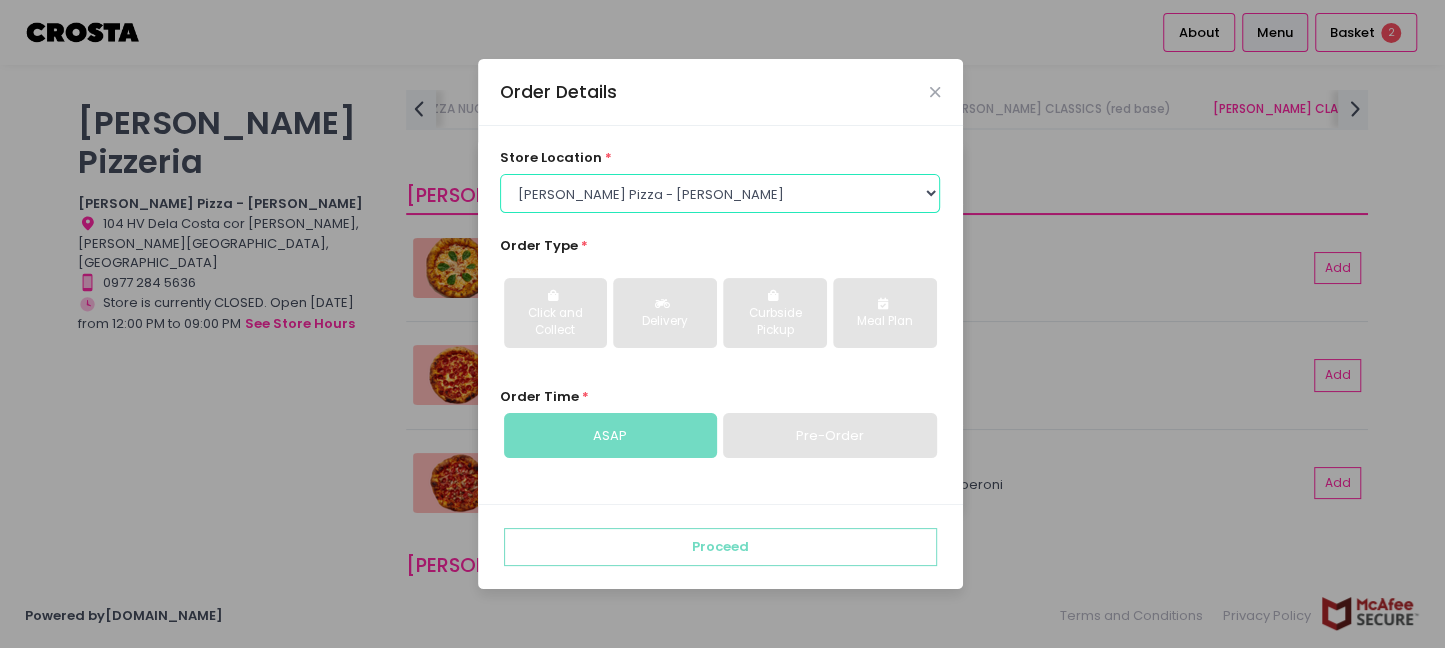 click on "Select store location Crosta Pizza - Salcedo  Crosta Pizza - San Juan" at bounding box center [720, 193] 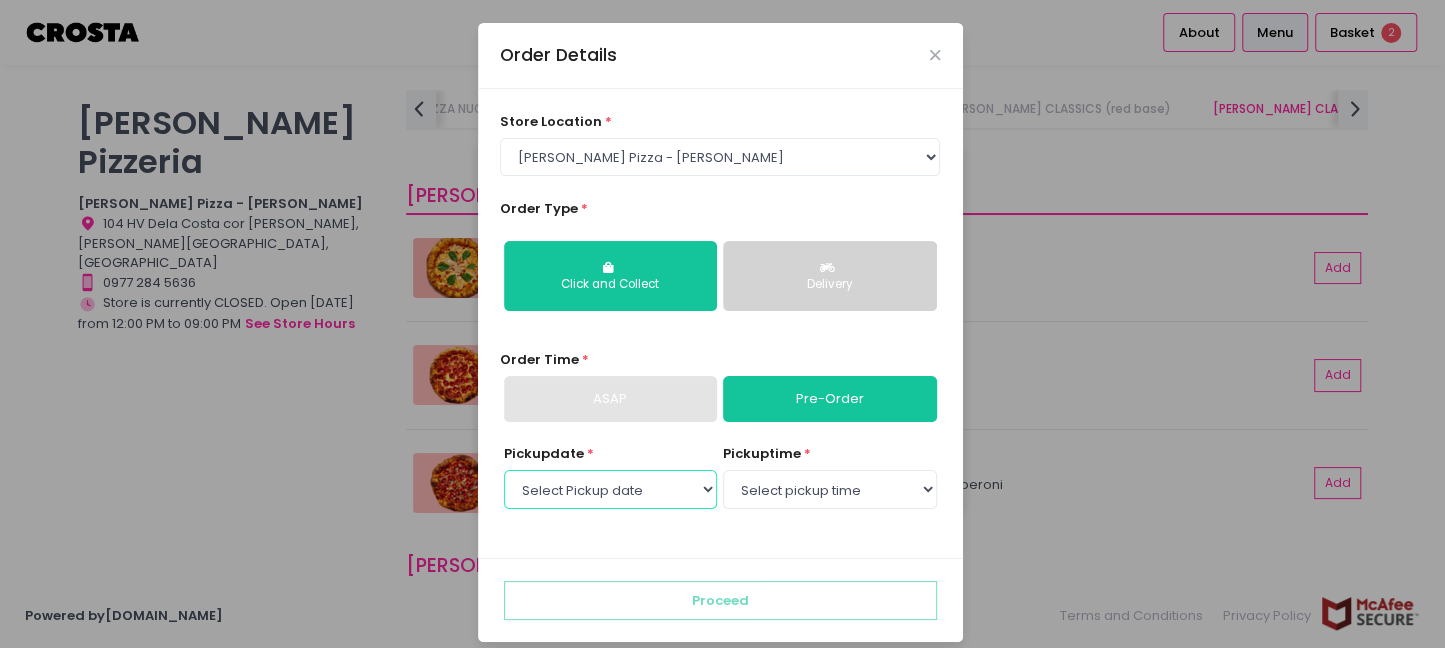 click on "Select Pickup date Thursday, Jul 10th Friday, Jul 11th Saturday, Jul 12th" at bounding box center [610, 489] 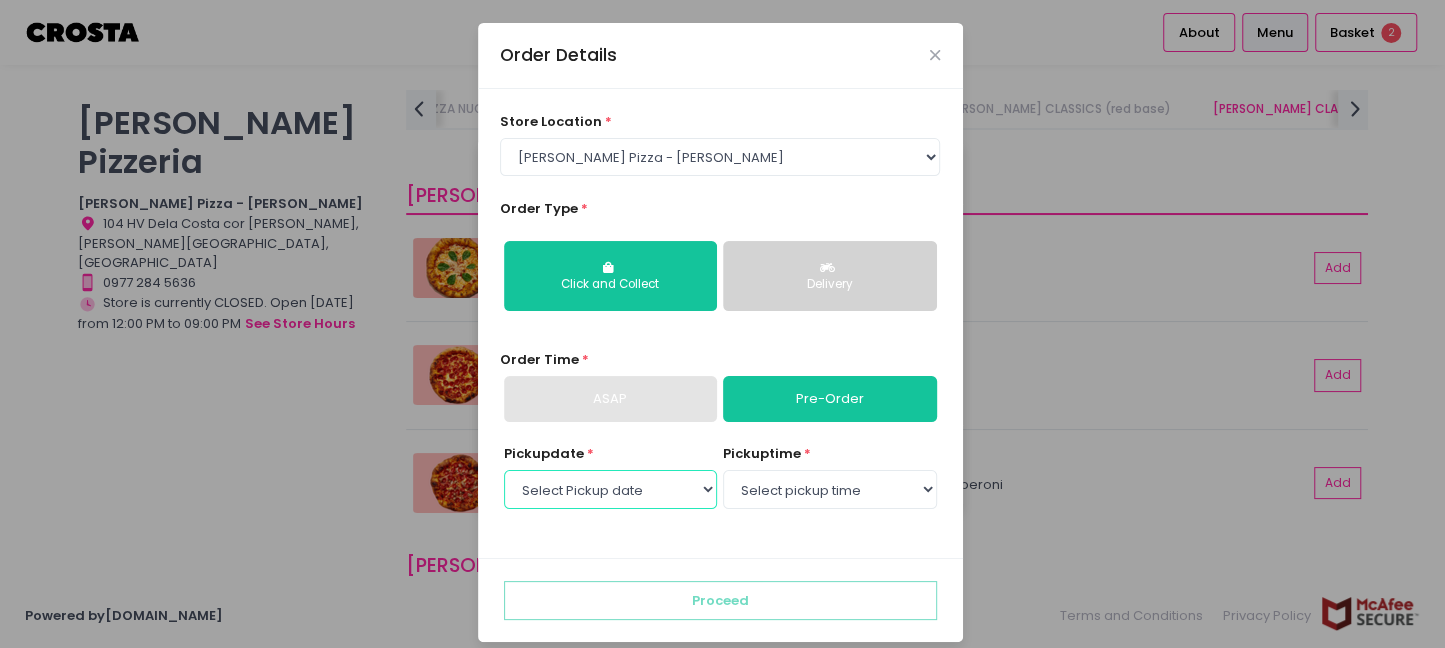select on "2025-07-10" 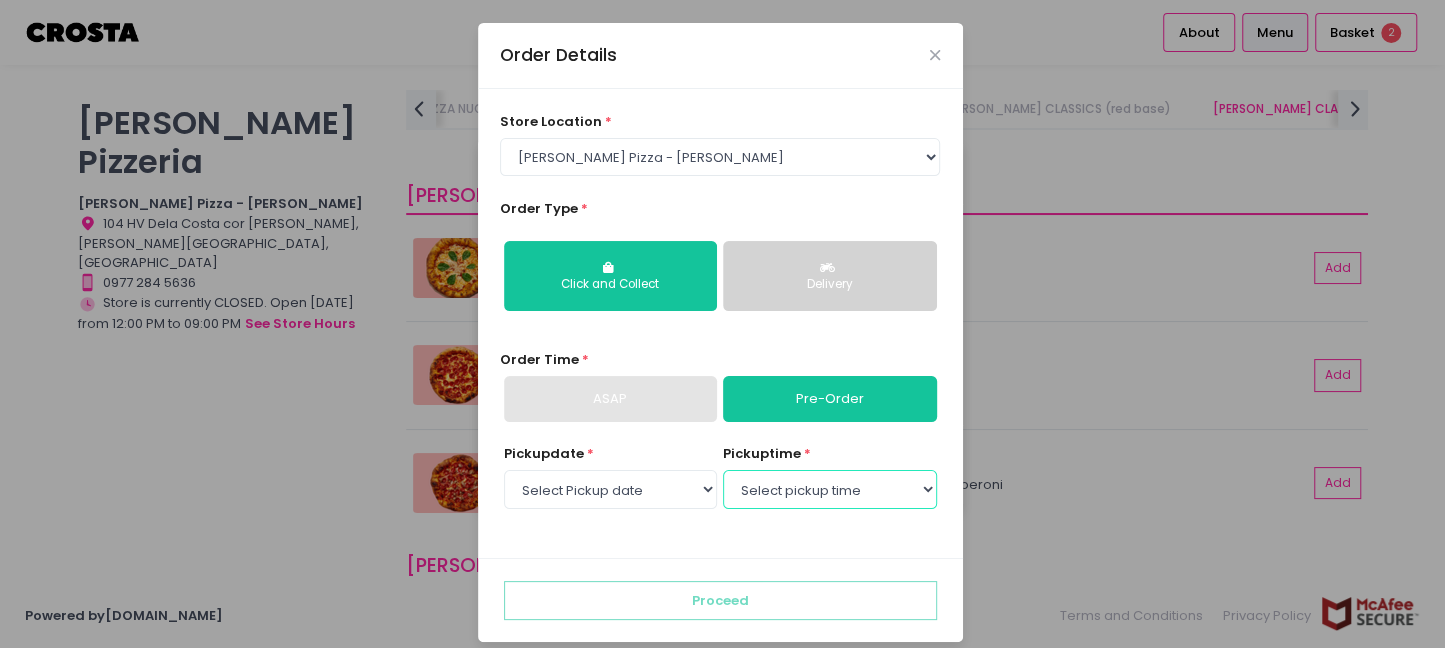 click on "Select pickup time 12:00 PM - 12:30 PM 12:30 PM - 01:00 PM 01:00 PM - 01:30 PM 01:30 PM - 02:00 PM 02:00 PM - 02:30 PM 02:30 PM - 03:00 PM 03:00 PM - 03:30 PM 03:30 PM - 04:00 PM 04:00 PM - 04:30 PM 04:30 PM - 05:00 PM 05:00 PM - 05:30 PM 05:30 PM - 06:00 PM 06:00 PM - 06:30 PM 06:30 PM - 07:00 PM 07:00 PM - 07:30 PM 07:30 PM - 08:00 PM 08:00 PM - 08:30 PM 08:30 PM - 09:00 PM" at bounding box center [829, 489] 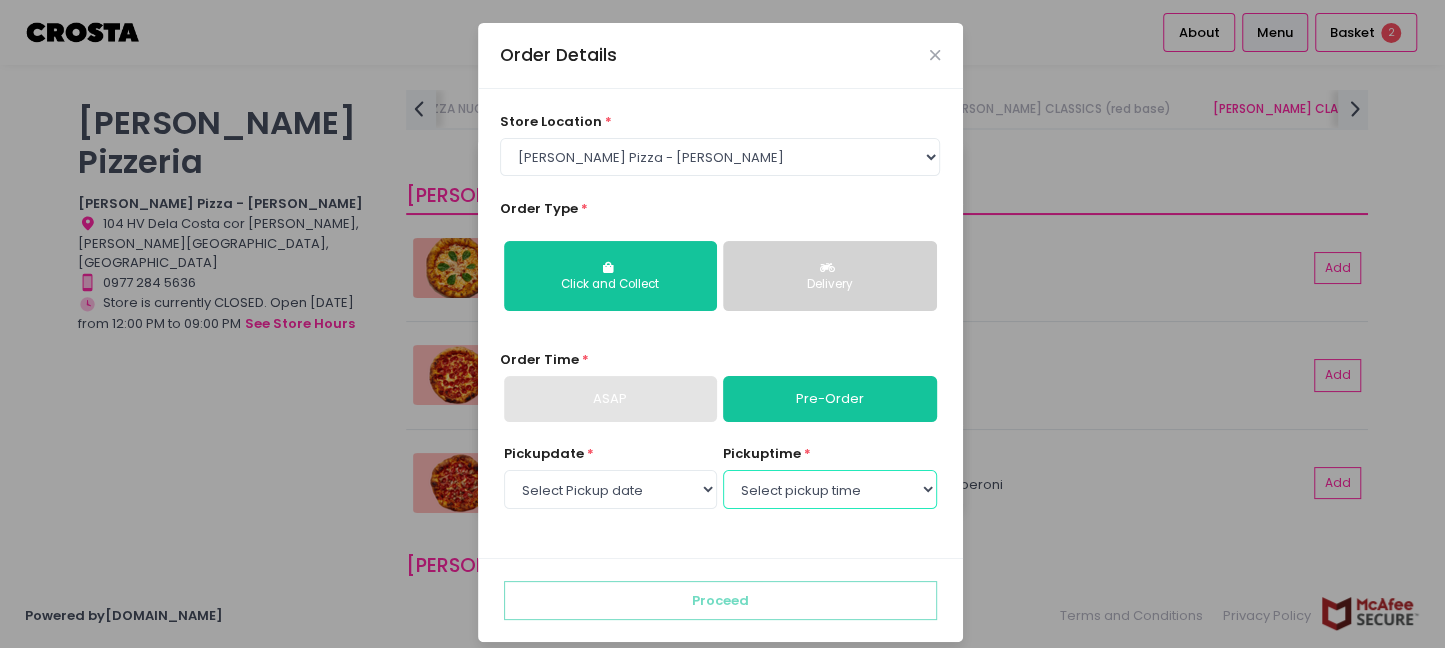 select on "12:00" 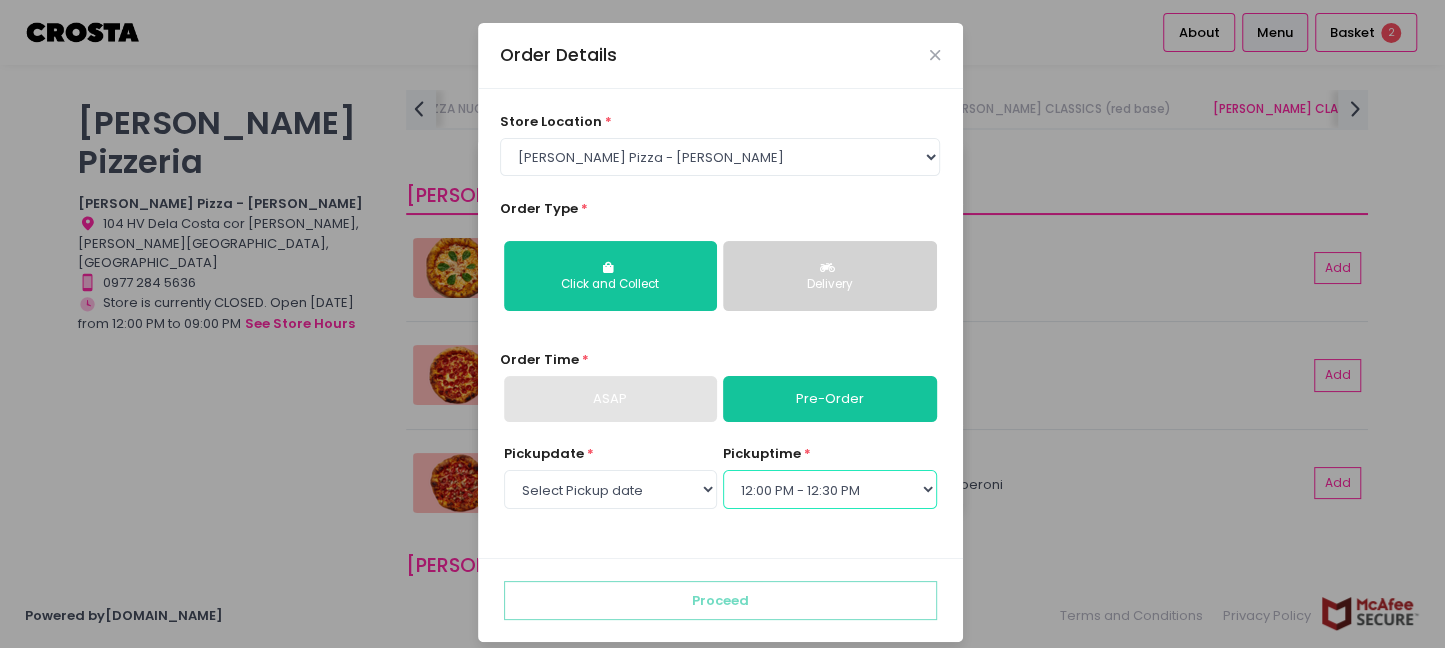 click on "Select pickup time 12:00 PM - 12:30 PM 12:30 PM - 01:00 PM 01:00 PM - 01:30 PM 01:30 PM - 02:00 PM 02:00 PM - 02:30 PM 02:30 PM - 03:00 PM 03:00 PM - 03:30 PM 03:30 PM - 04:00 PM 04:00 PM - 04:30 PM 04:30 PM - 05:00 PM 05:00 PM - 05:30 PM 05:30 PM - 06:00 PM 06:00 PM - 06:30 PM 06:30 PM - 07:00 PM 07:00 PM - 07:30 PM 07:30 PM - 08:00 PM 08:00 PM - 08:30 PM 08:30 PM - 09:00 PM" at bounding box center (829, 489) 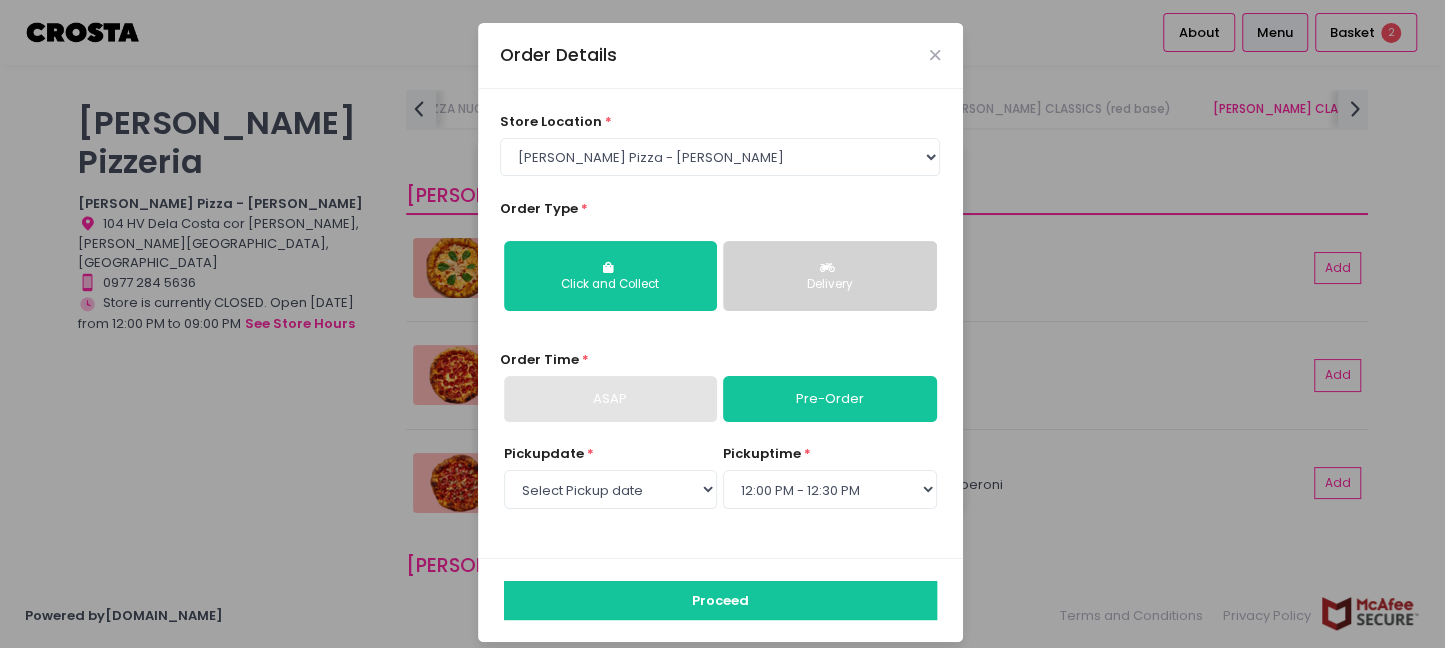 click on "Proceed" at bounding box center (720, 600) 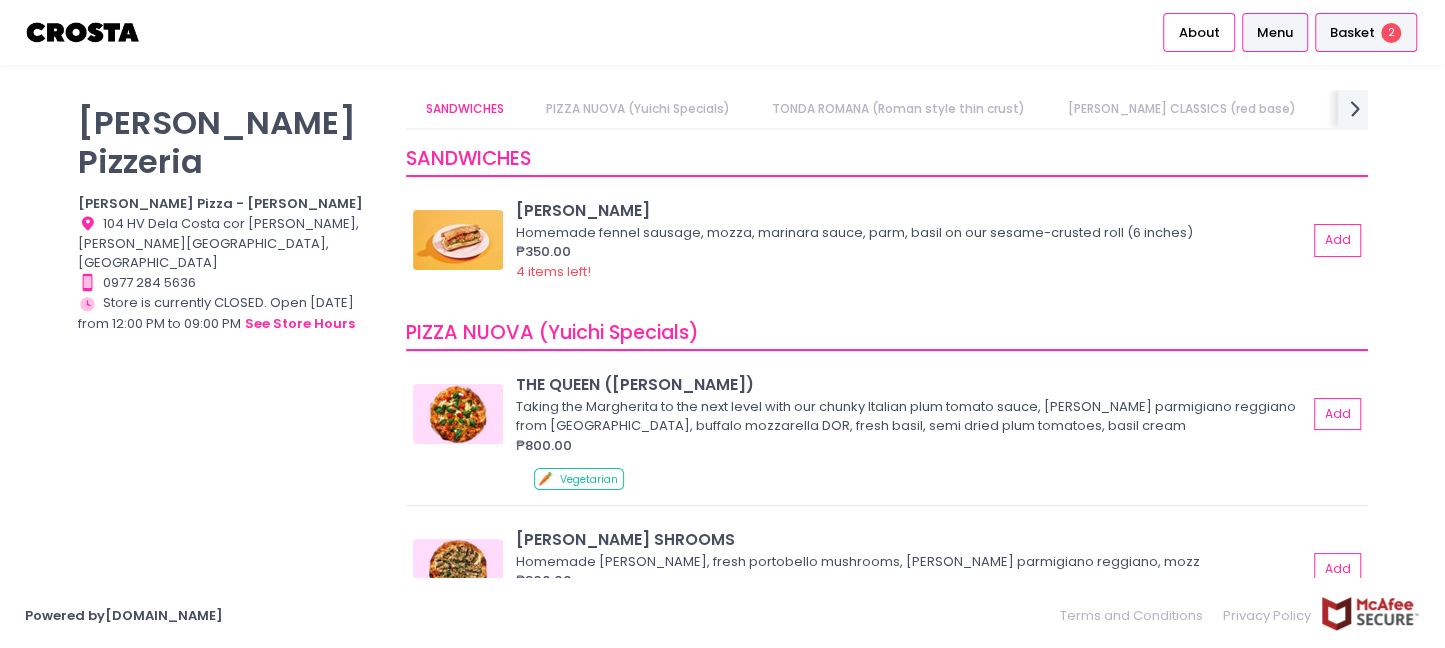 click on "Basket" at bounding box center [1352, 33] 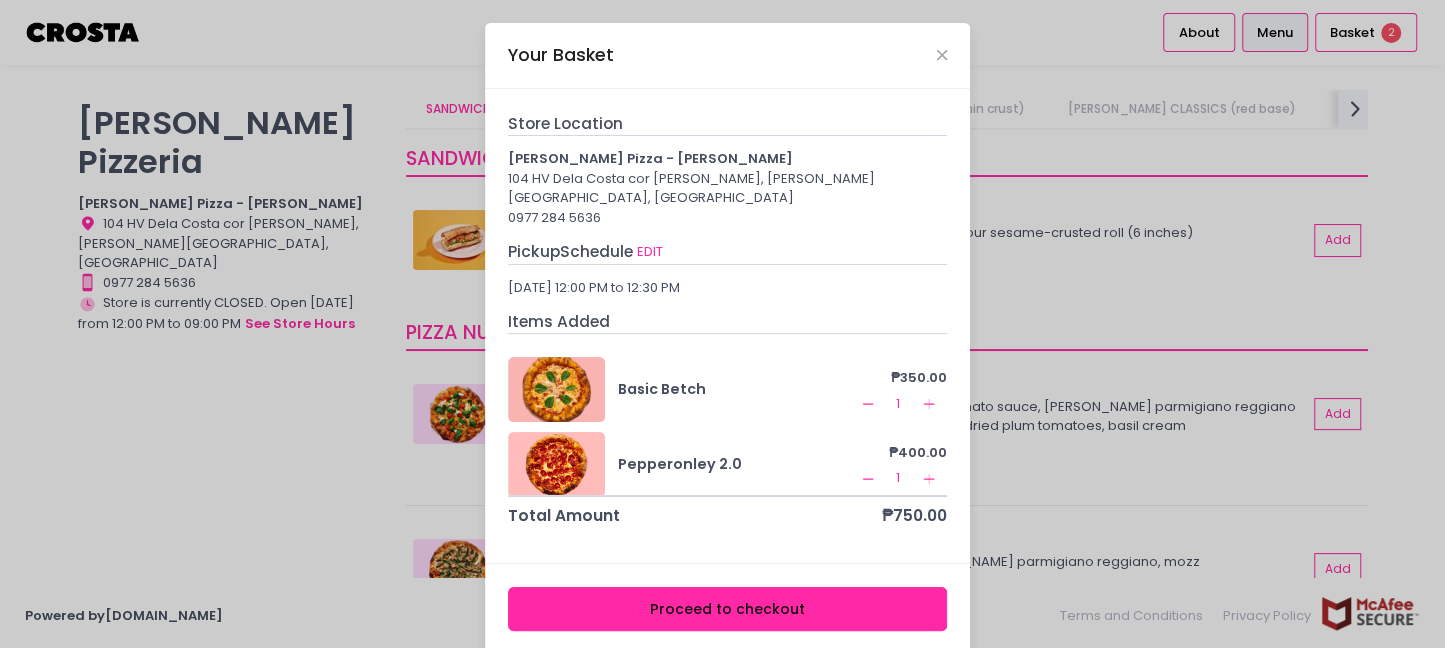 click on "Proceed to checkout" at bounding box center [728, 609] 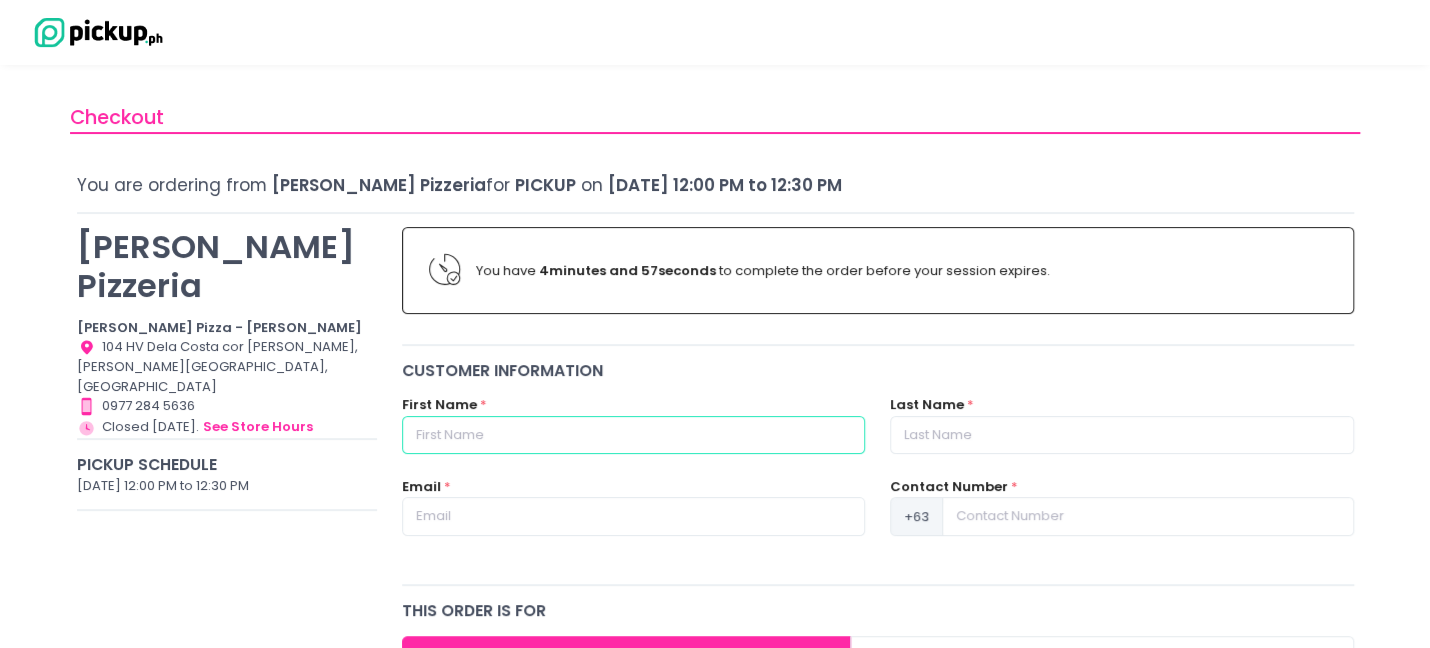 click at bounding box center [633, 435] 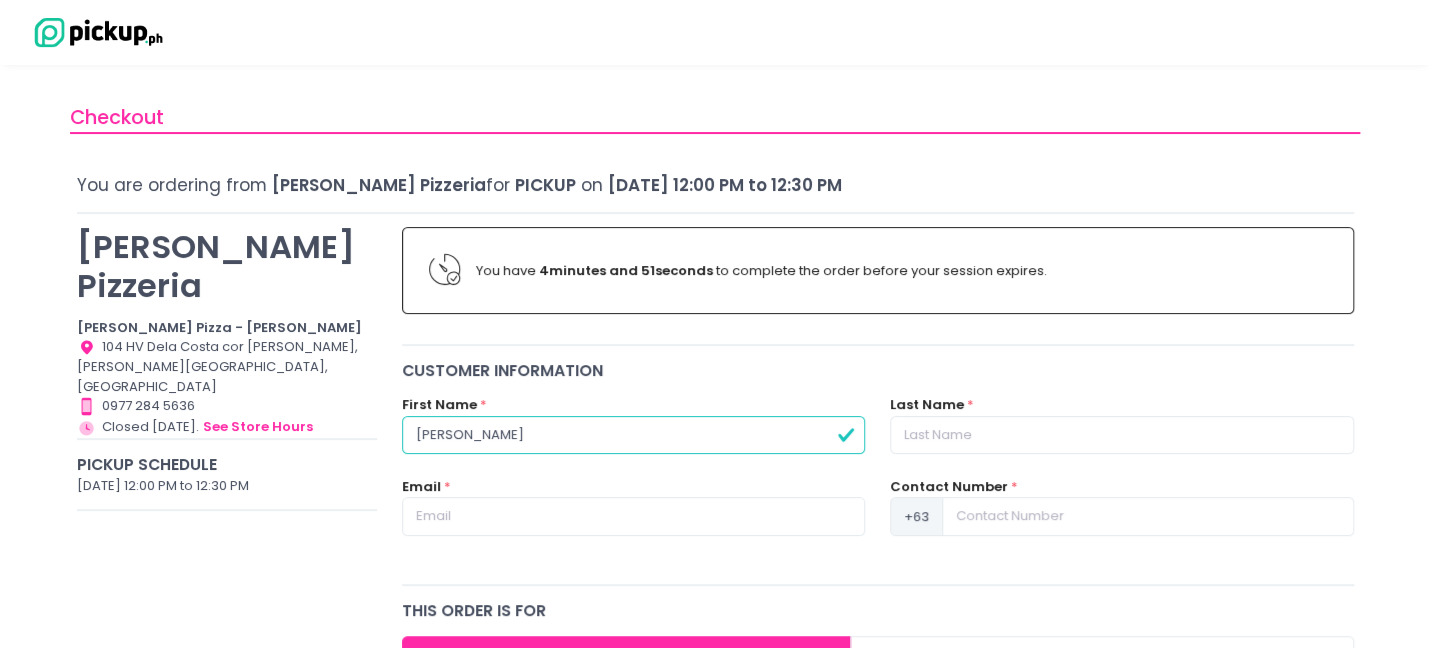type on "Julien" 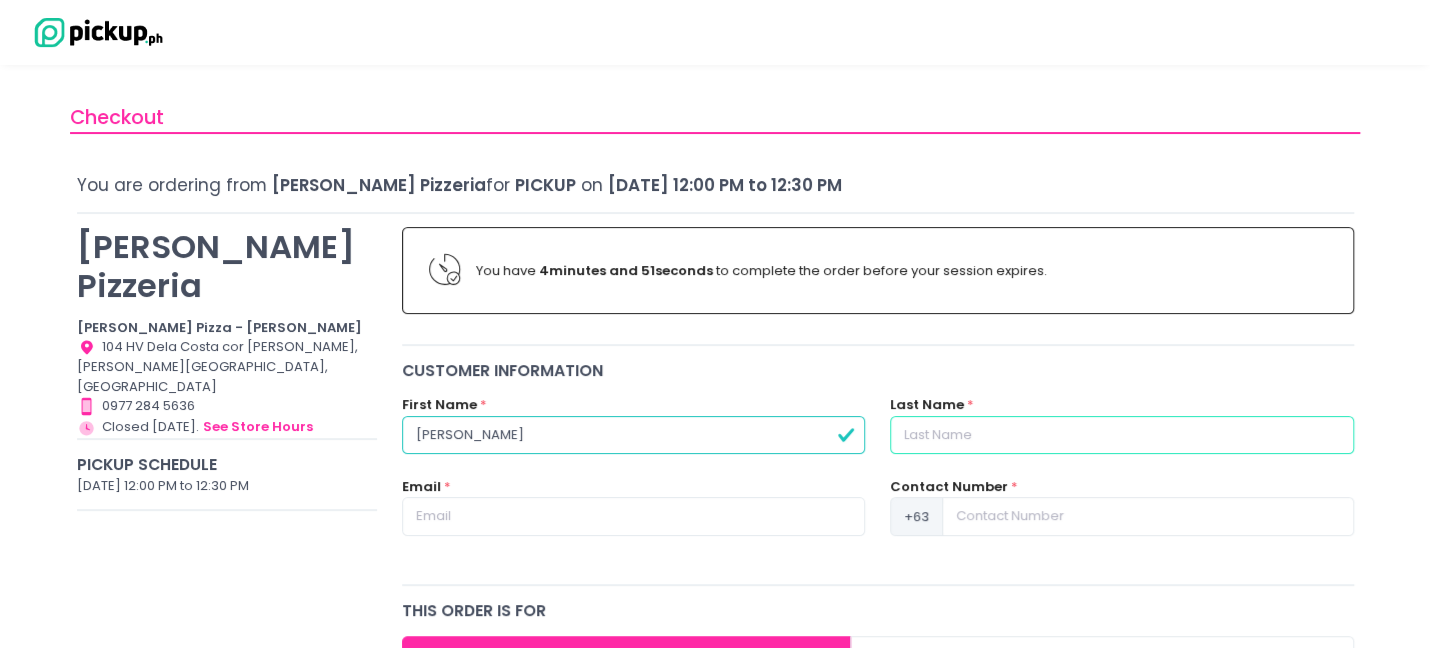 click at bounding box center [1121, 435] 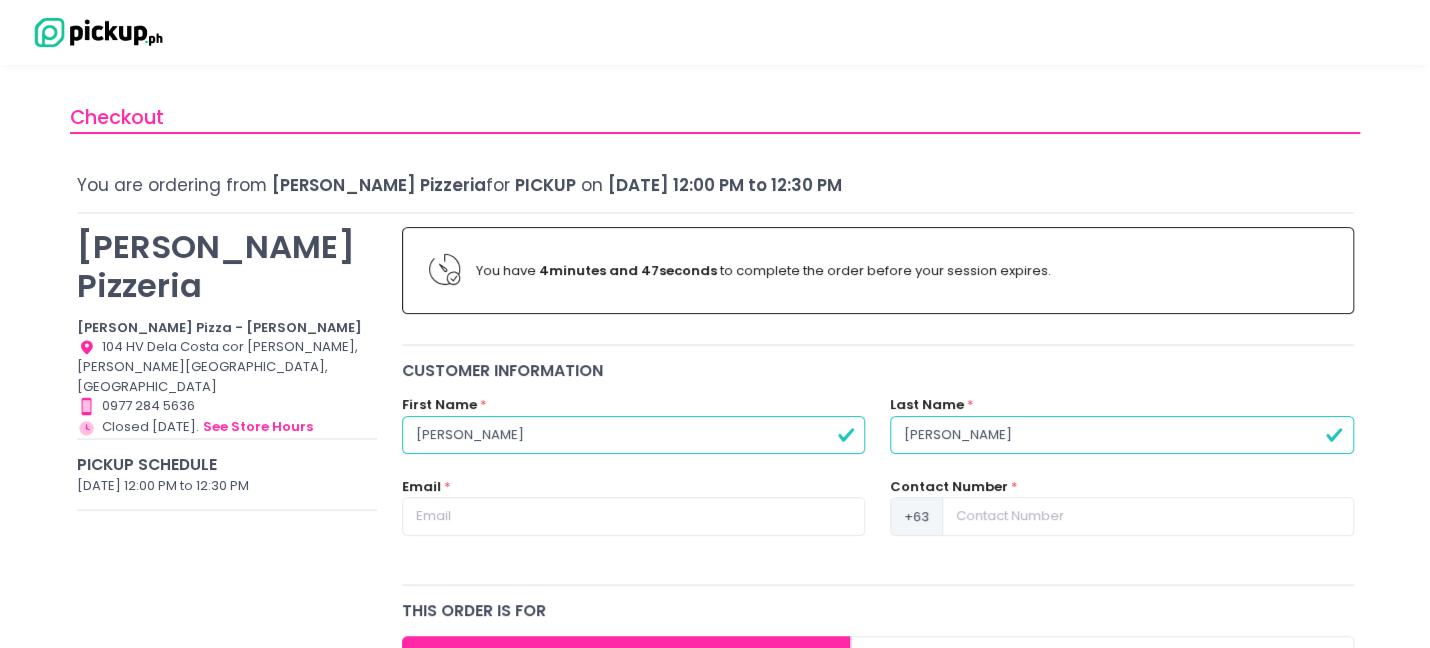 type on "Domingo" 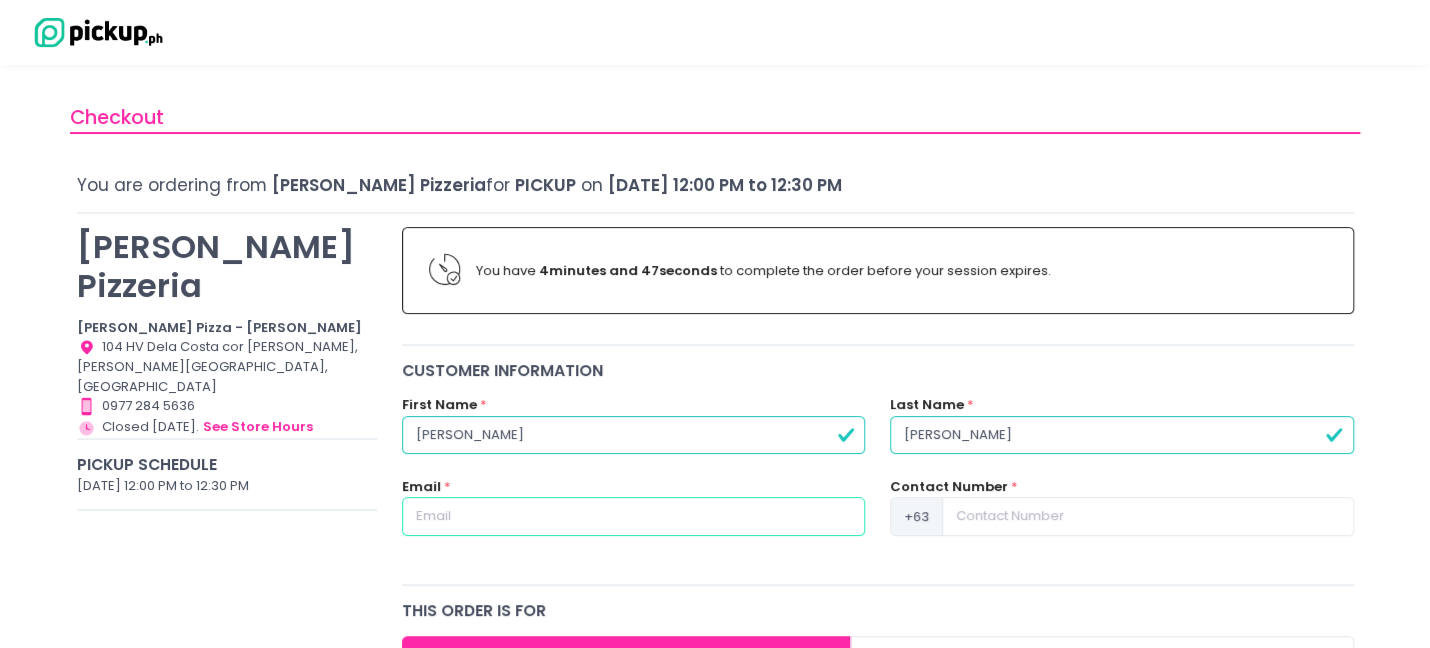 click at bounding box center (633, 516) 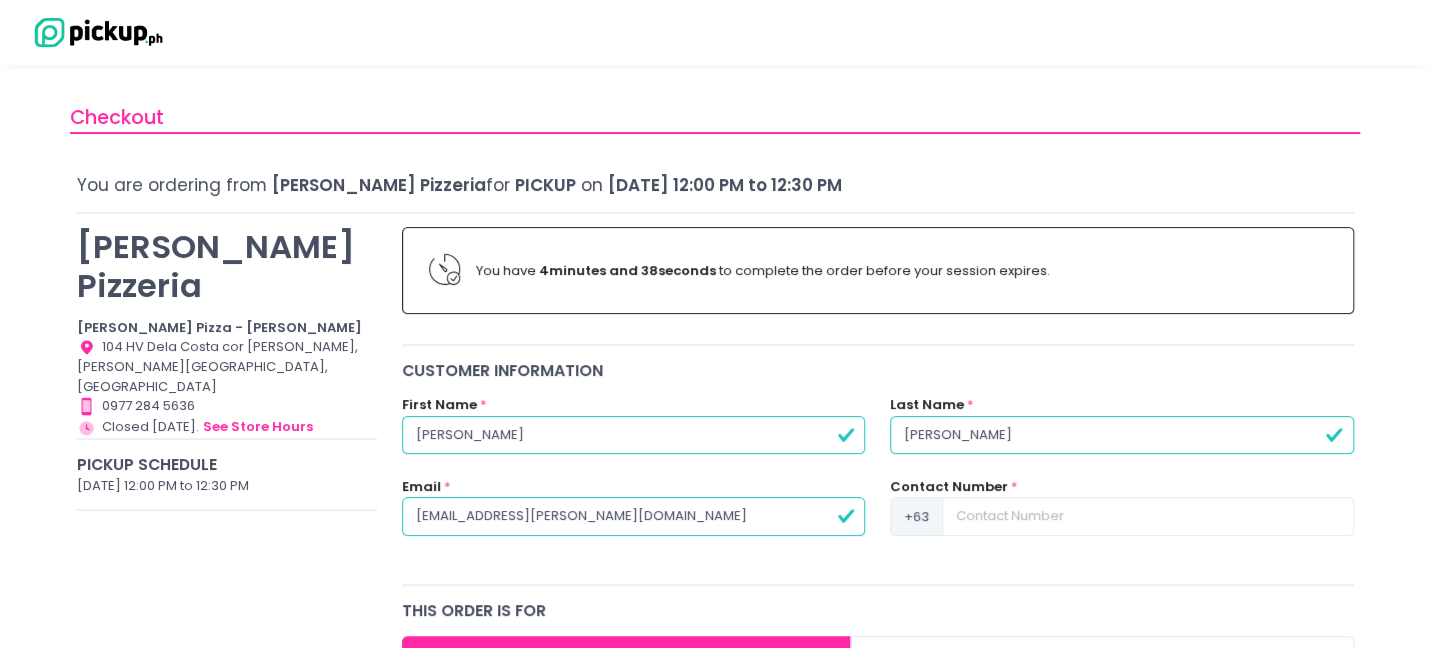 type on "jules.domingo@gmail.com" 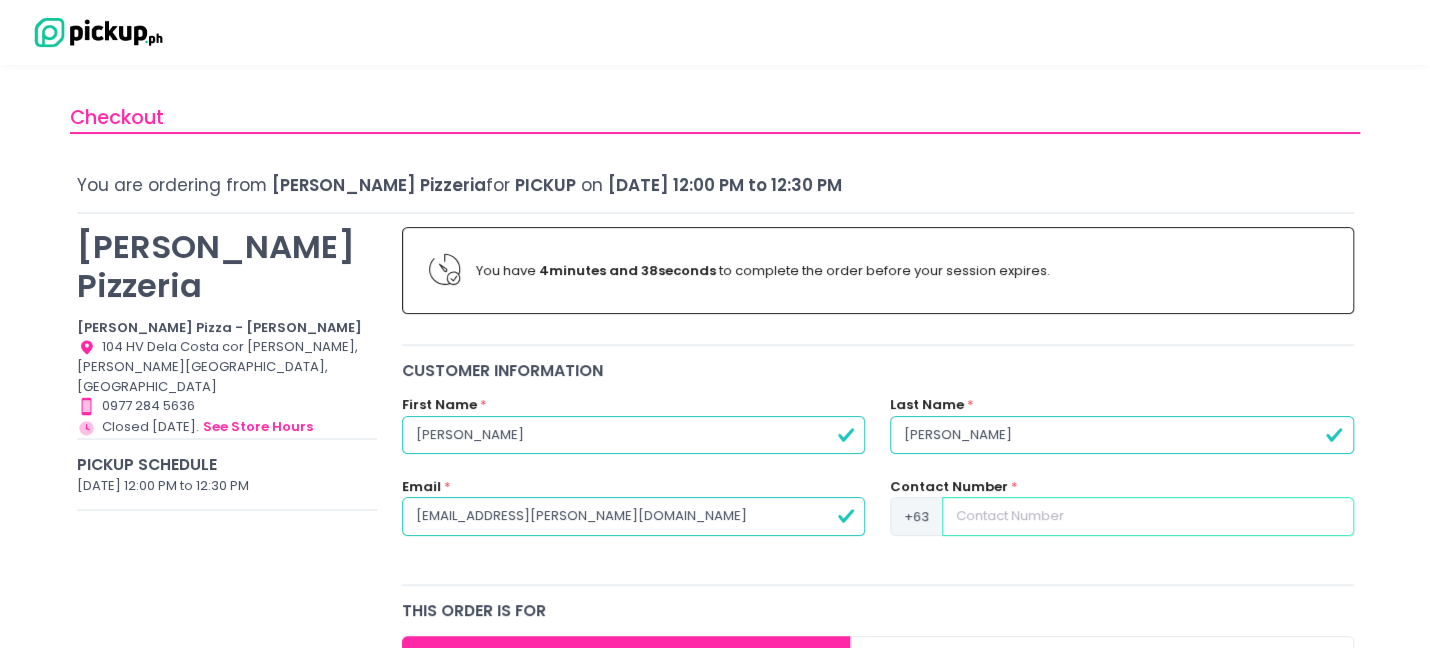 click at bounding box center [1147, 516] 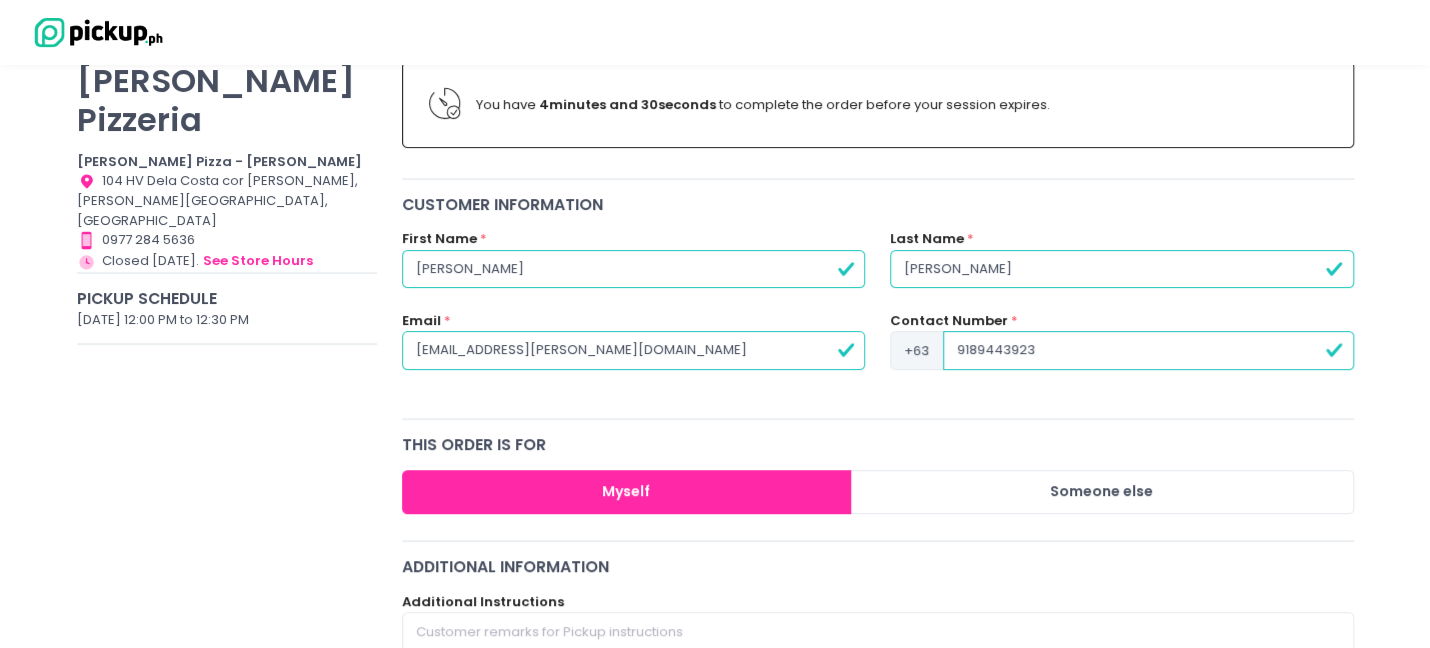 scroll, scrollTop: 200, scrollLeft: 0, axis: vertical 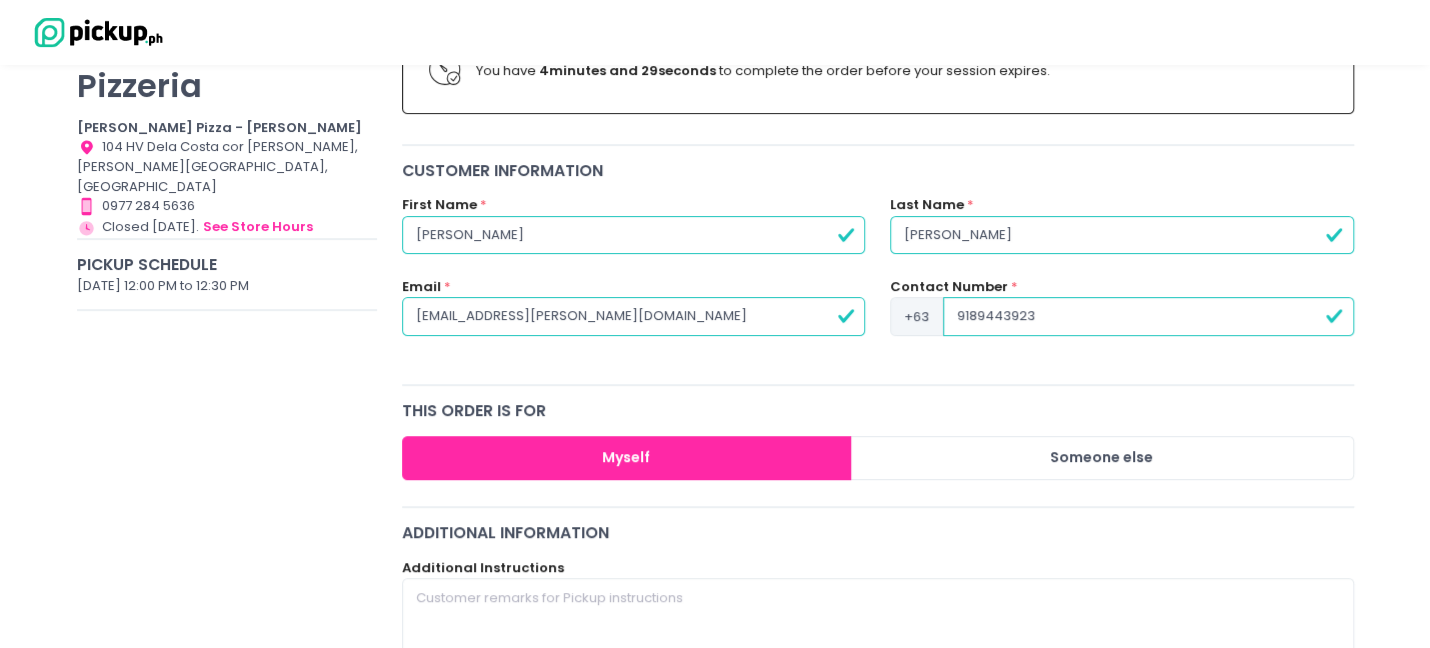 click on "Myself" at bounding box center [626, 458] 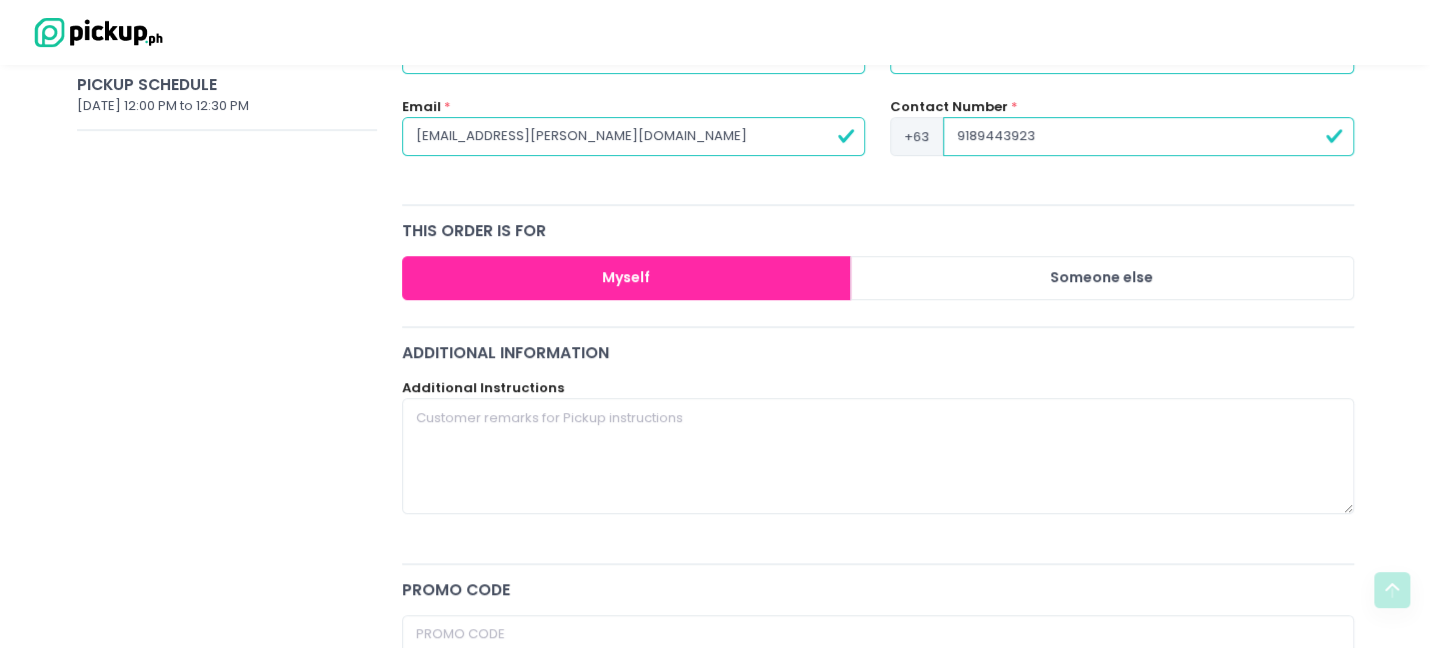 scroll, scrollTop: 400, scrollLeft: 0, axis: vertical 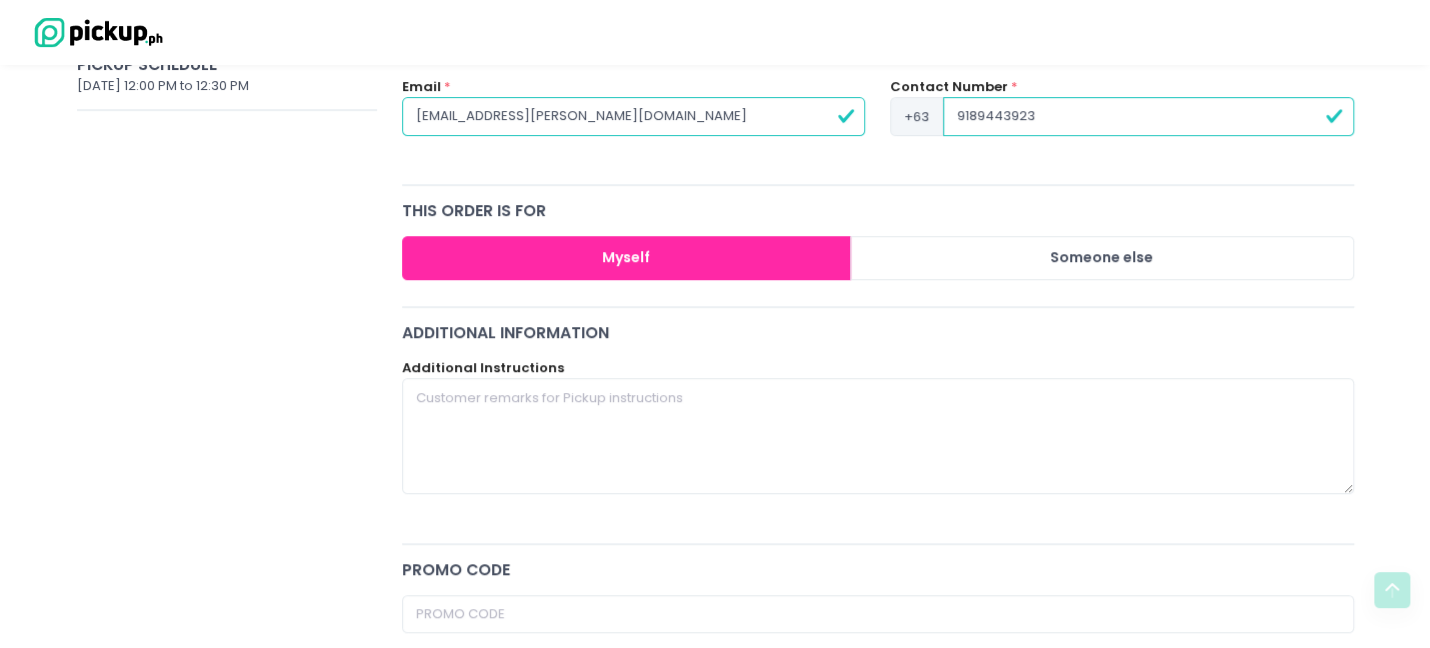 type on "9189443923" 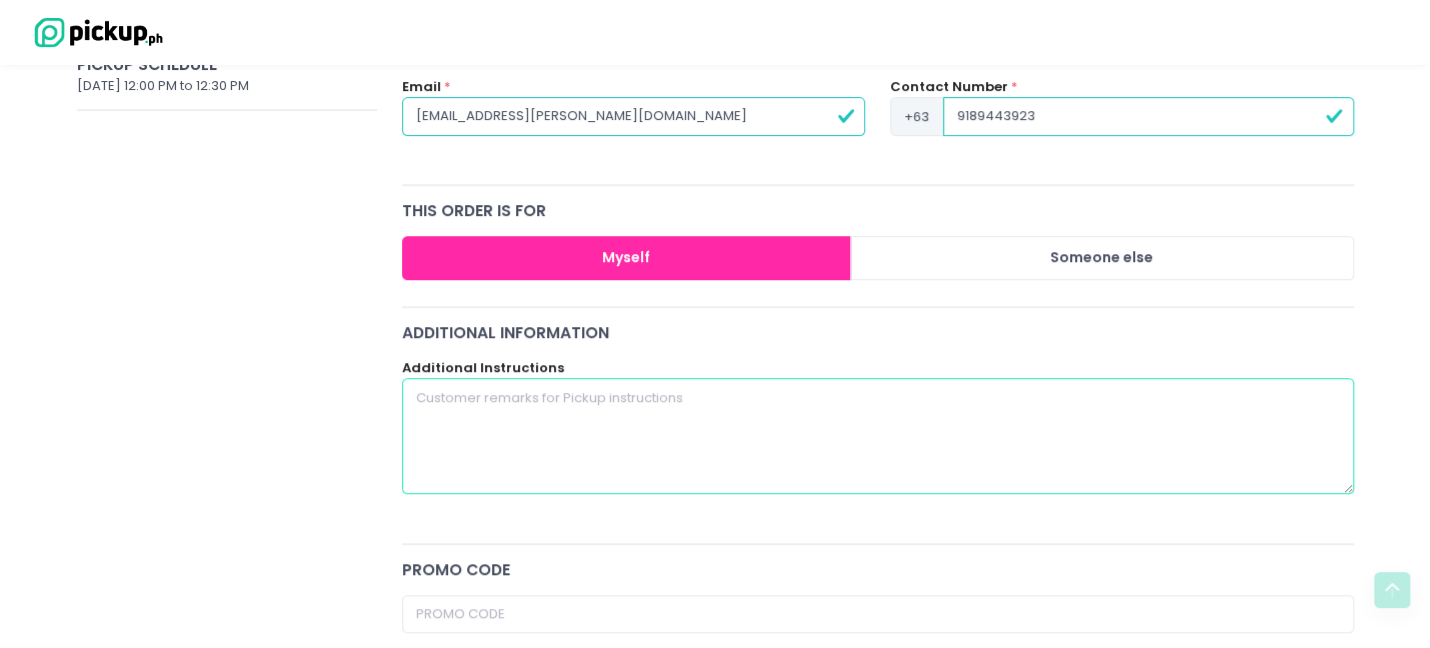click at bounding box center (878, 436) 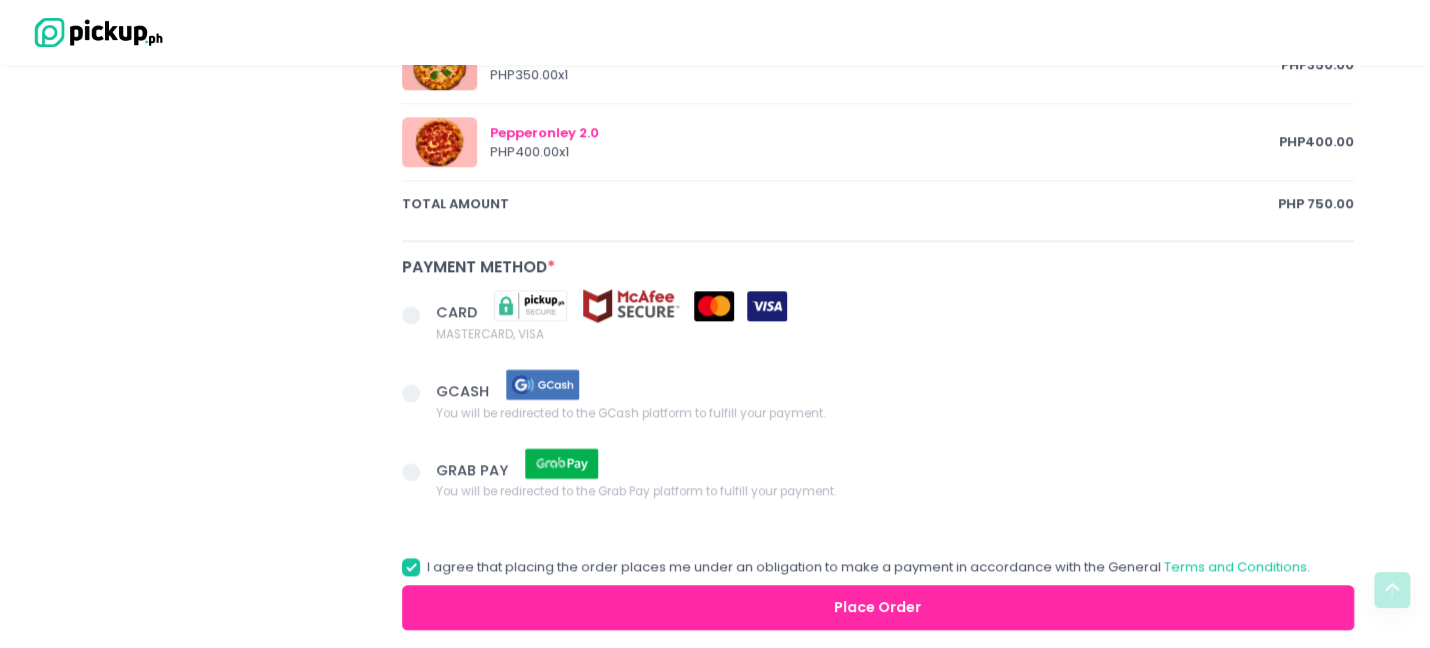 scroll, scrollTop: 1100, scrollLeft: 0, axis: vertical 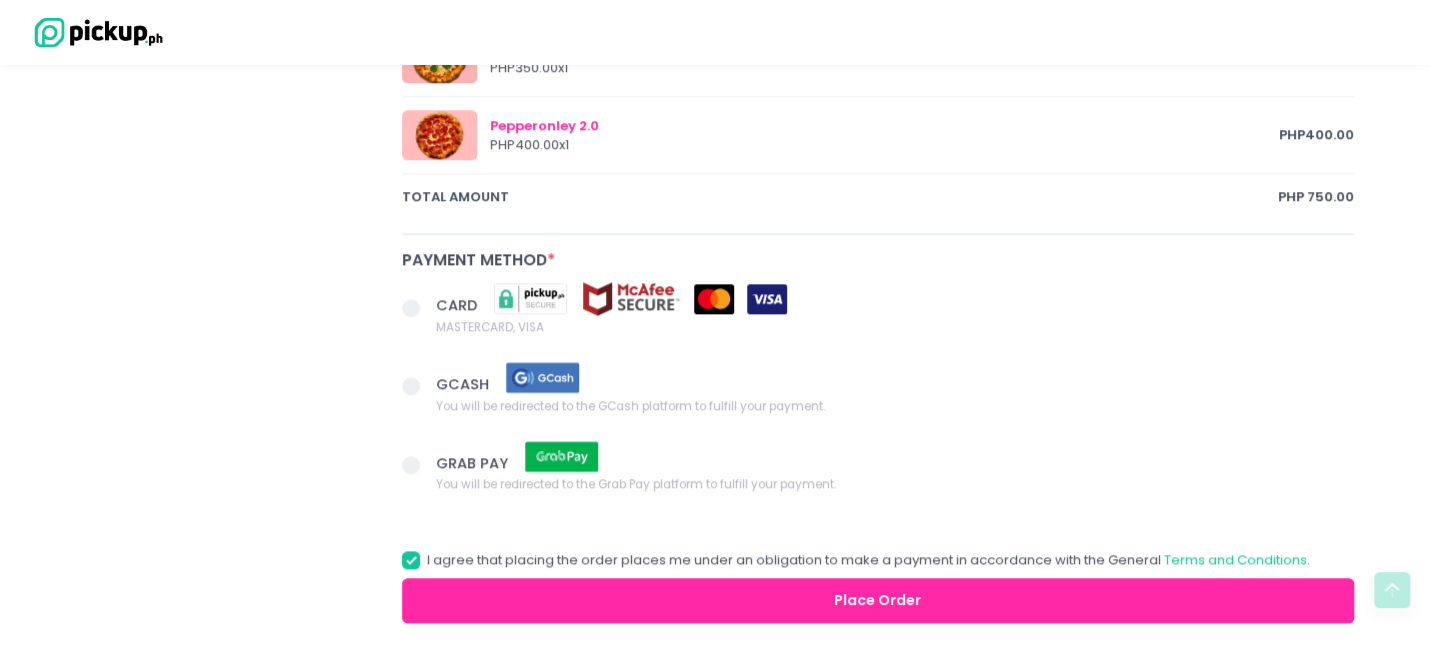 type on "I will ask my staff to pay and pick up for me" 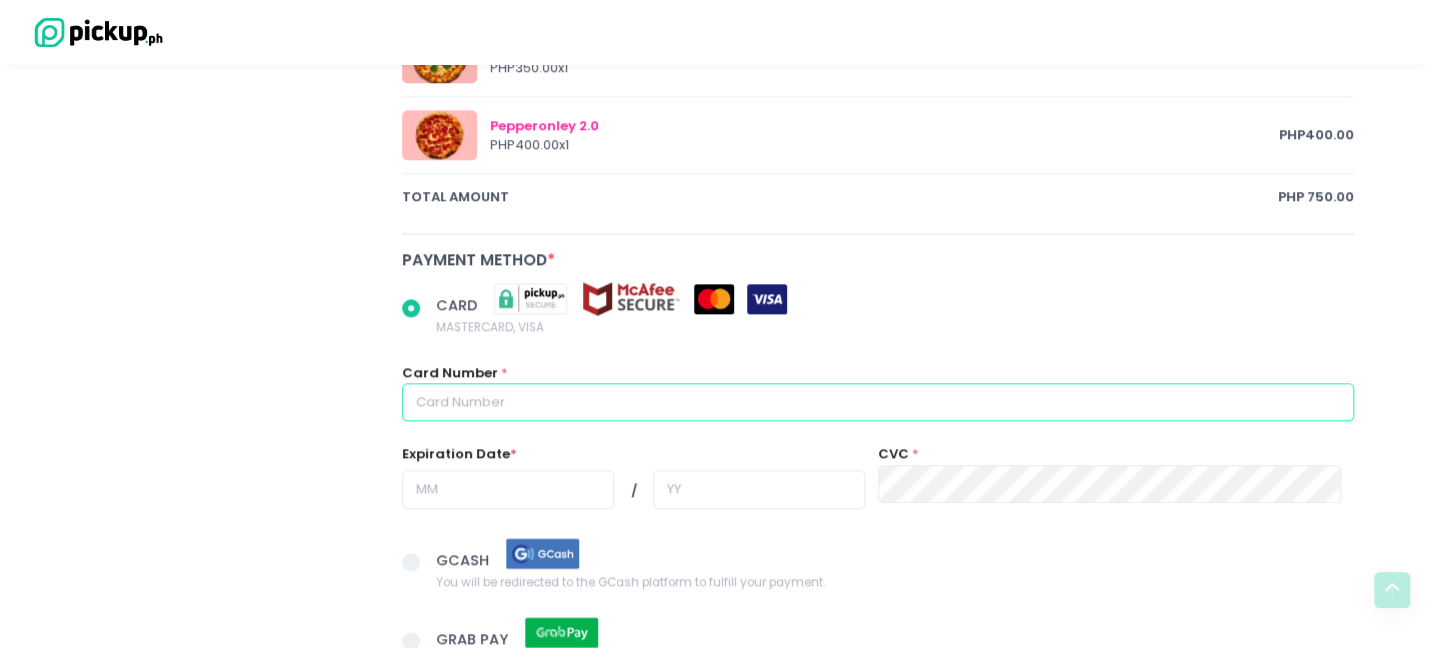 click at bounding box center (878, 402) 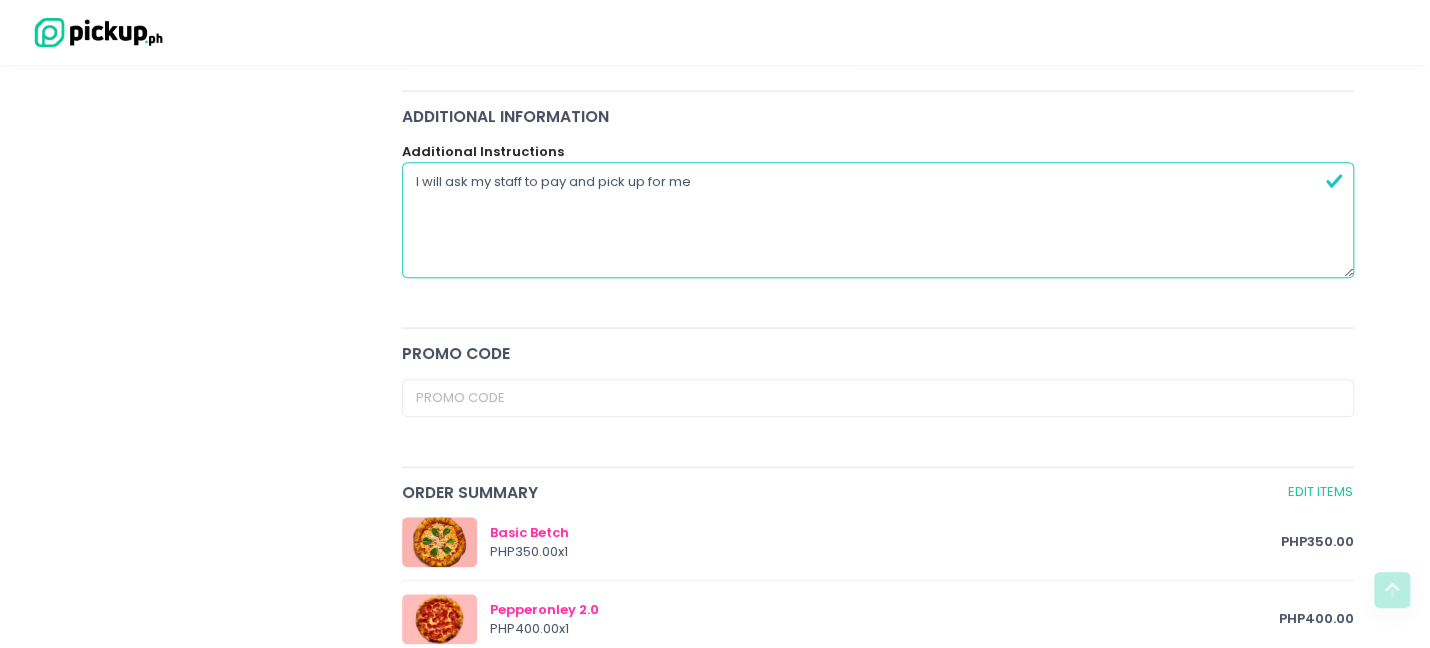 scroll, scrollTop: 500, scrollLeft: 0, axis: vertical 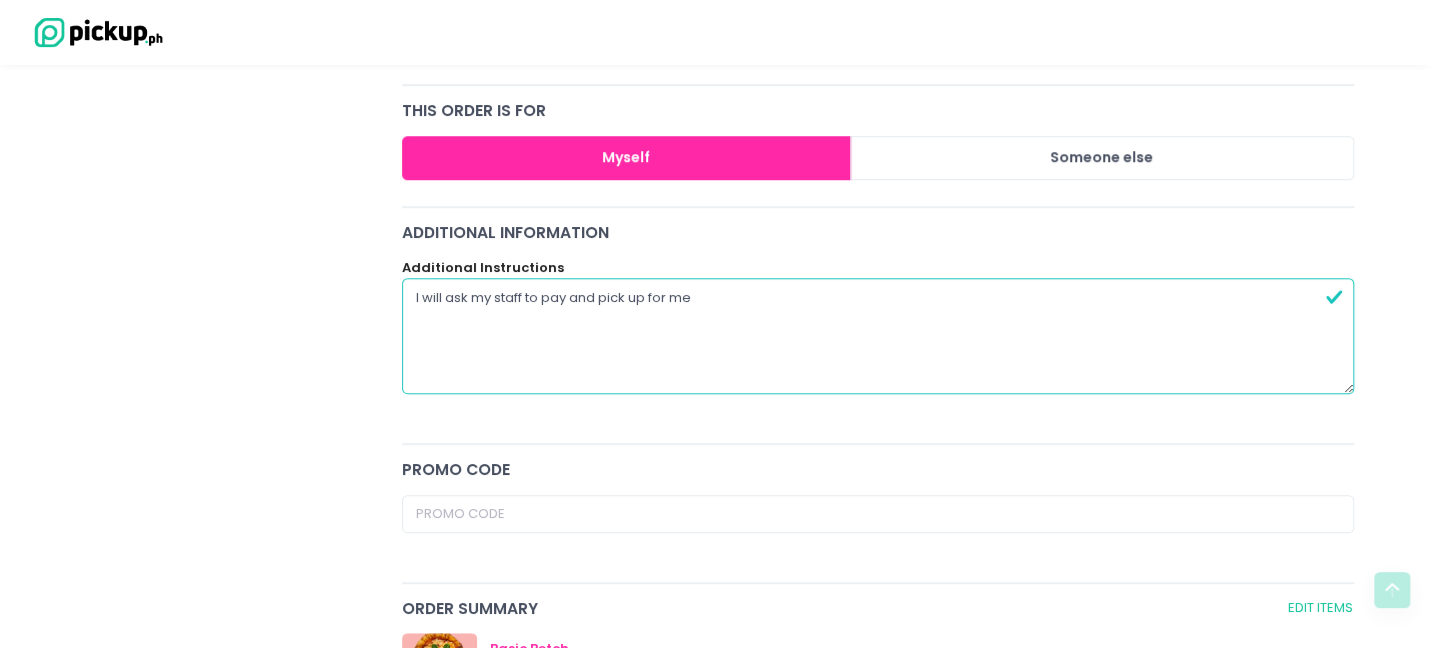 radio on "true" 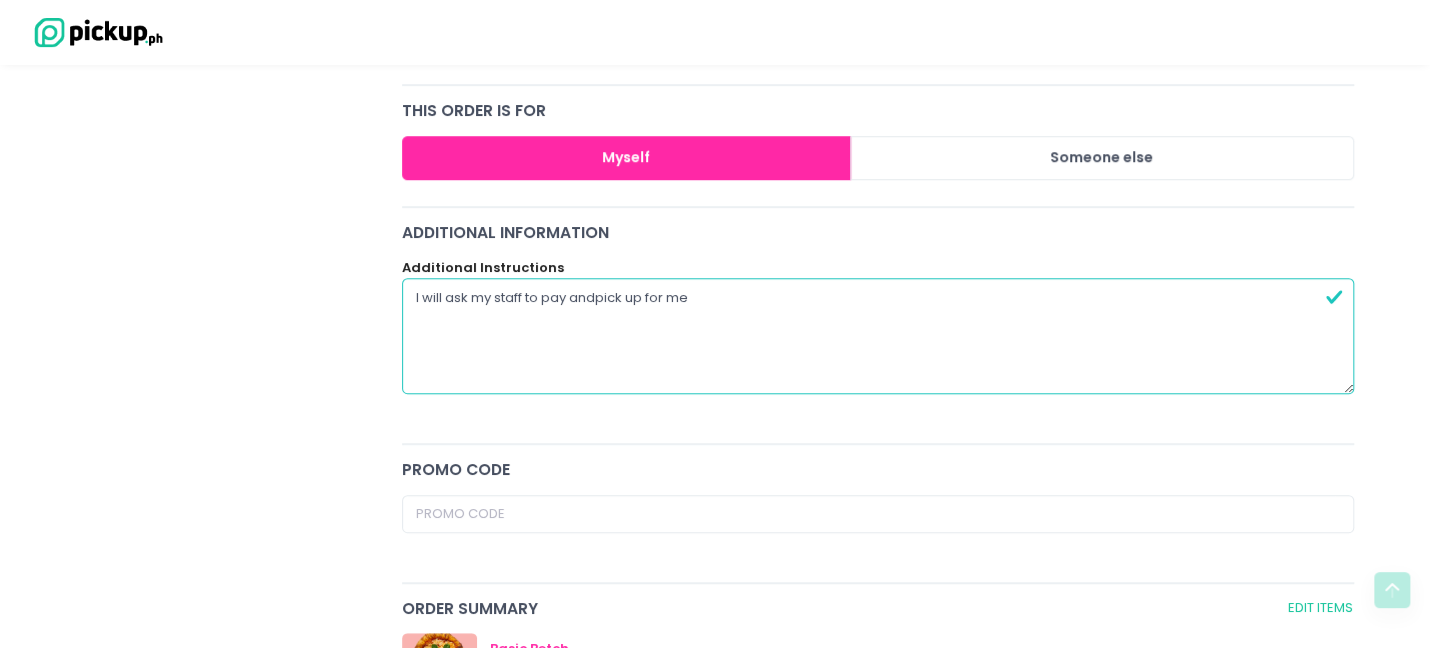 type on "I will ask my staff to pay anpick up for me" 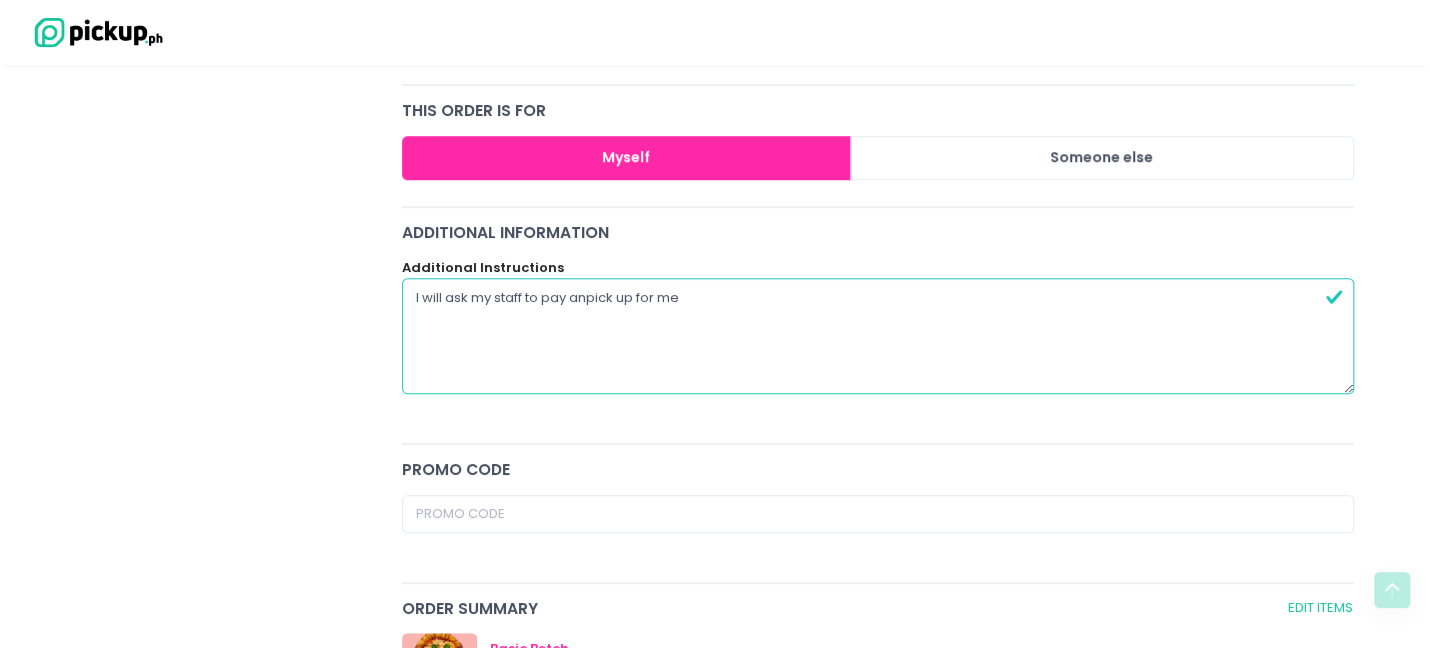 type on "I will ask my staff to pay apick up for me" 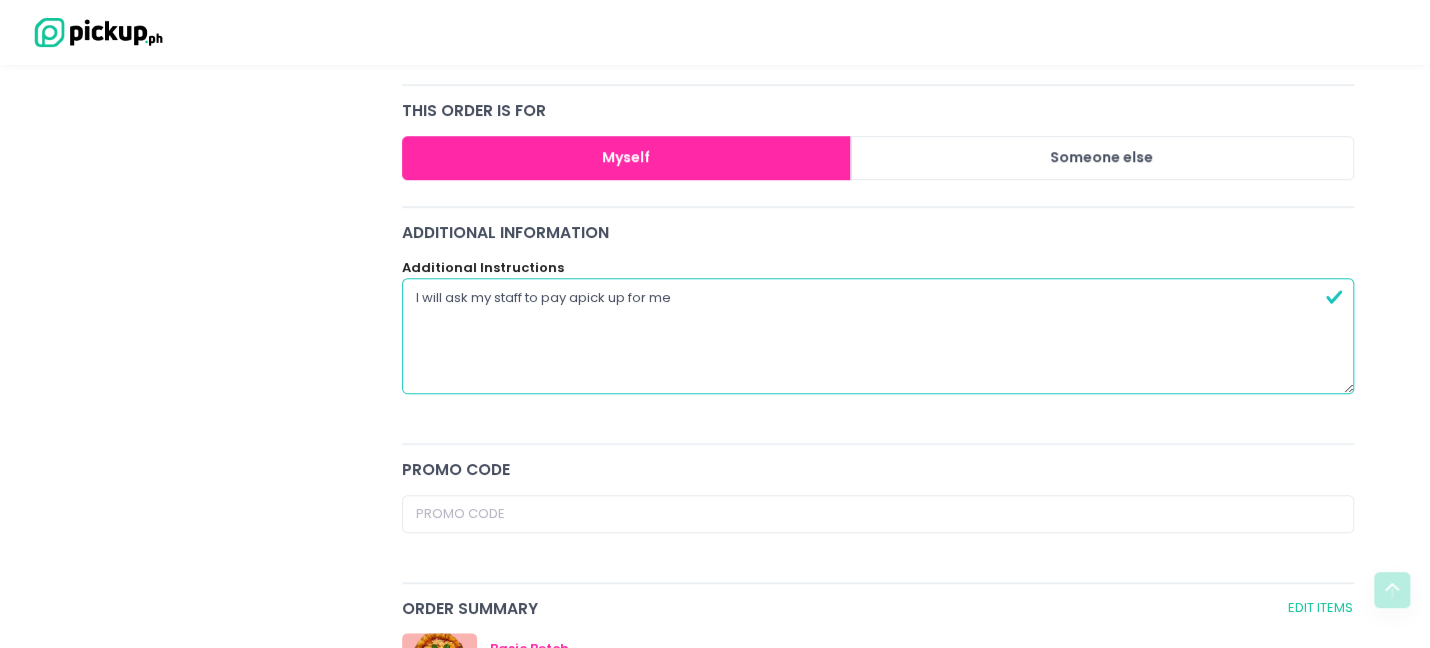 type on "I will ask my staff to pay pick up for me" 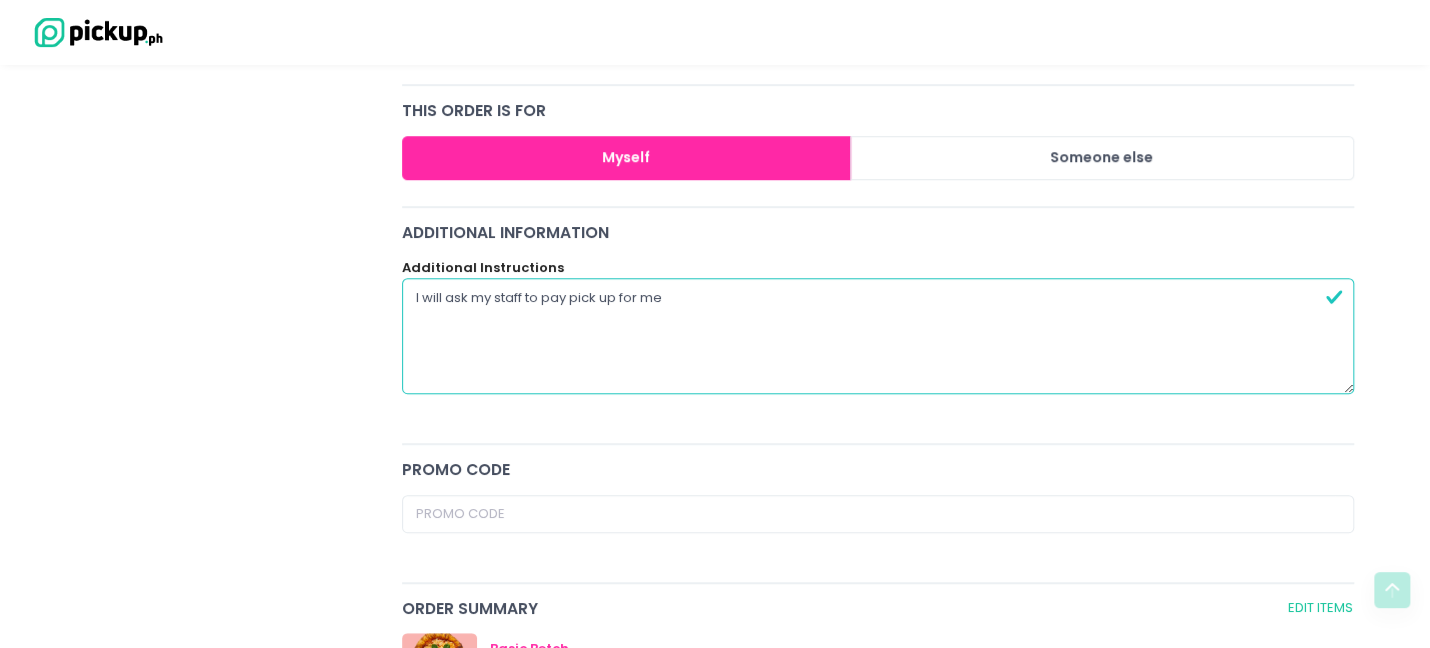 radio on "true" 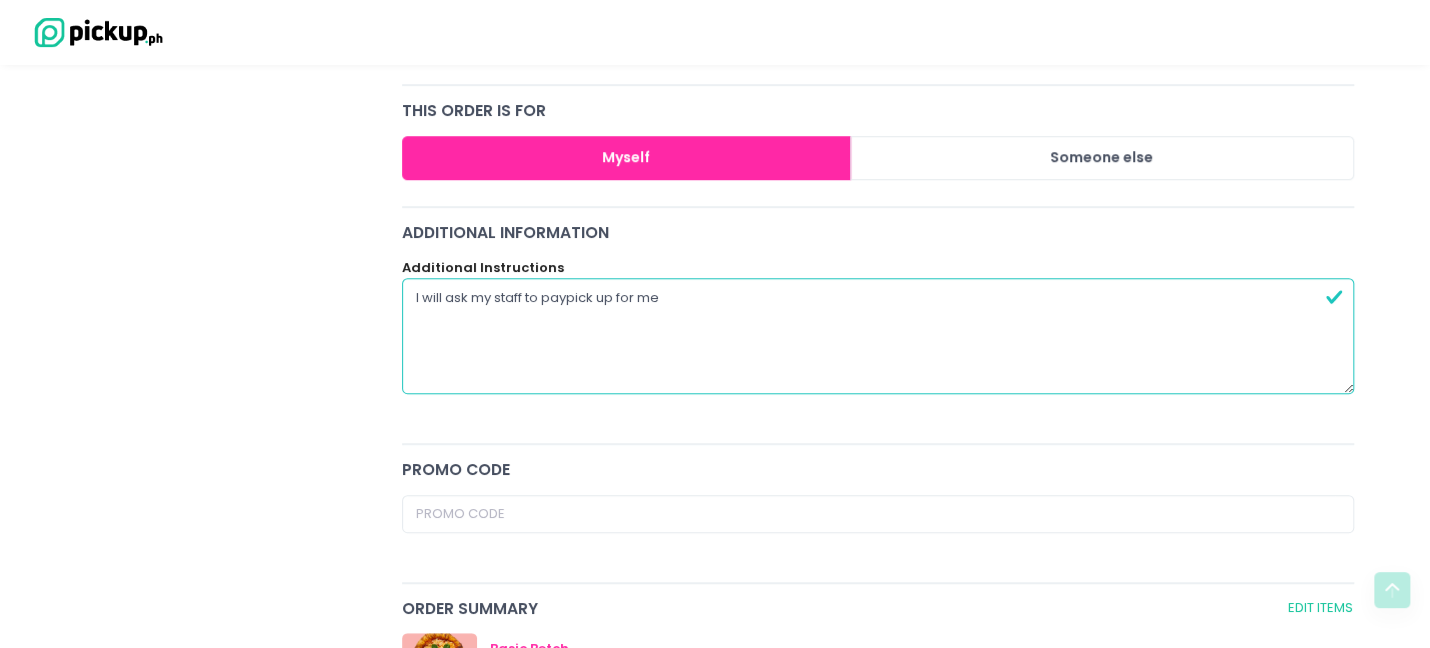 type on "I will ask my staff to papick up for me" 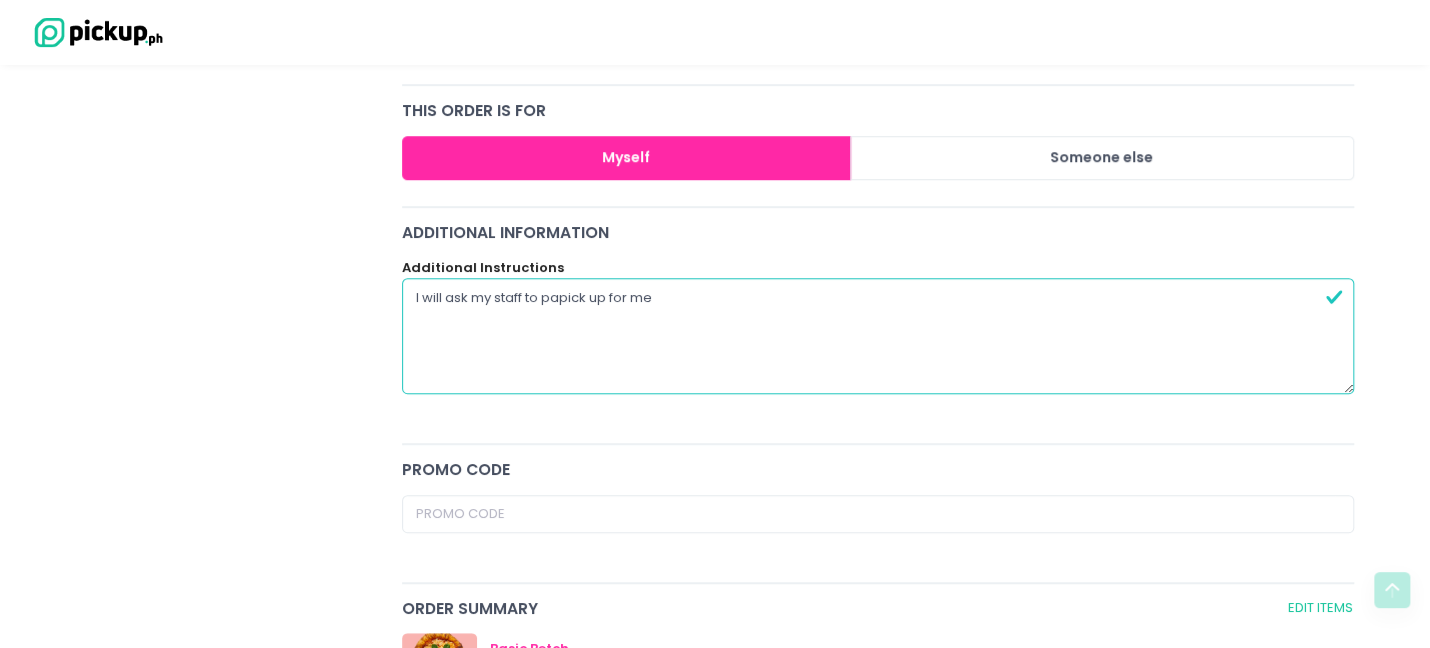 type on "I will ask my staff to ppick up for me" 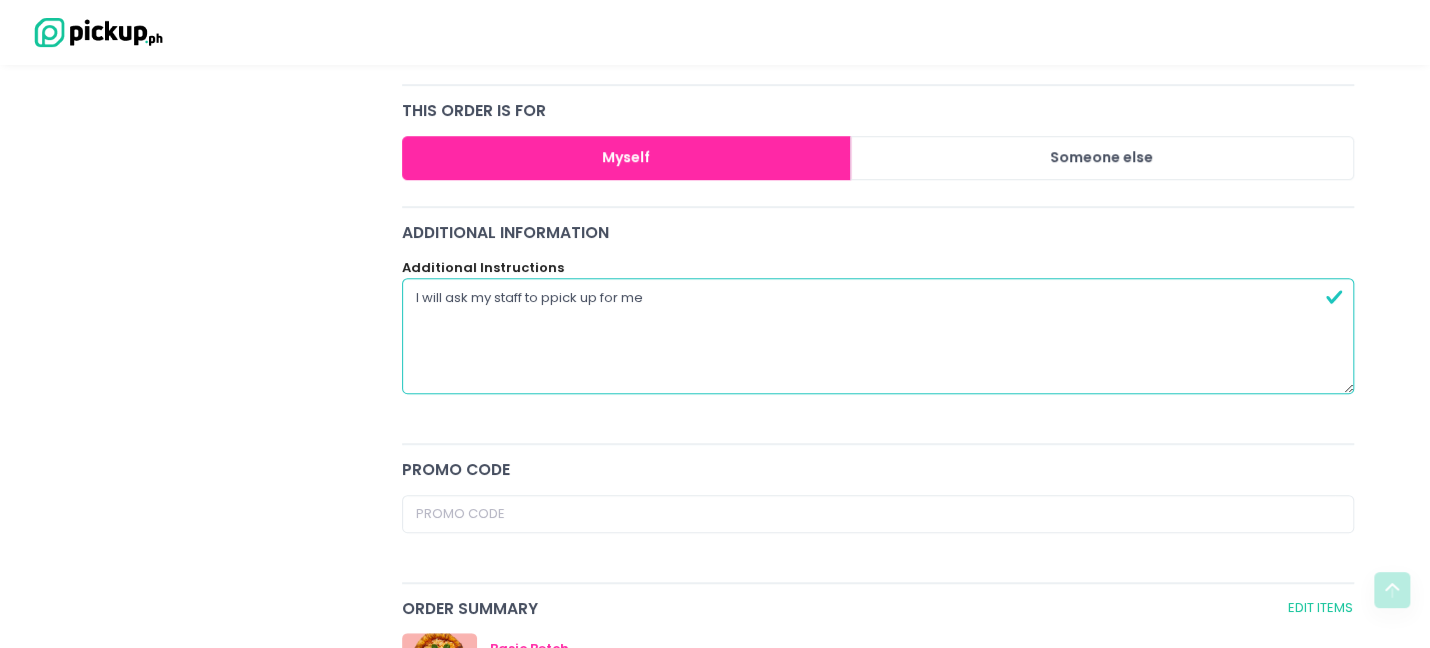 type on "I will ask my staff to pick up for me" 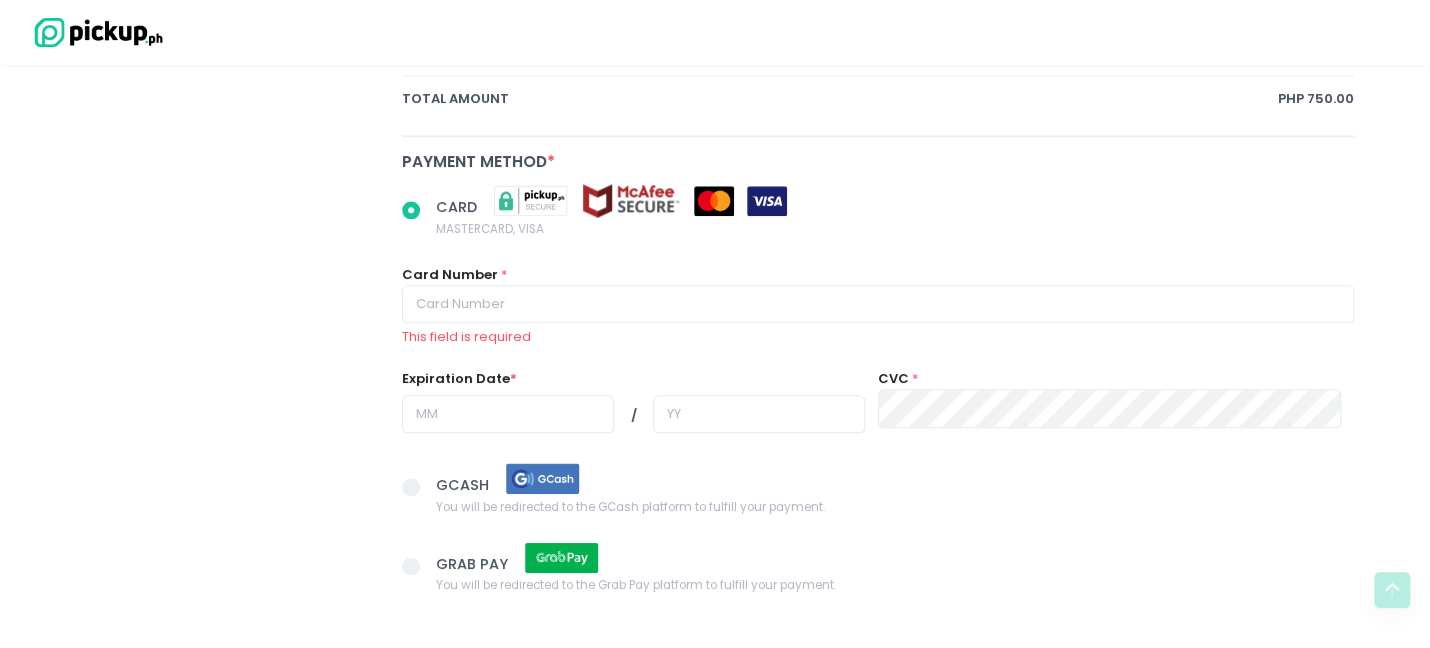 scroll, scrollTop: 1200, scrollLeft: 0, axis: vertical 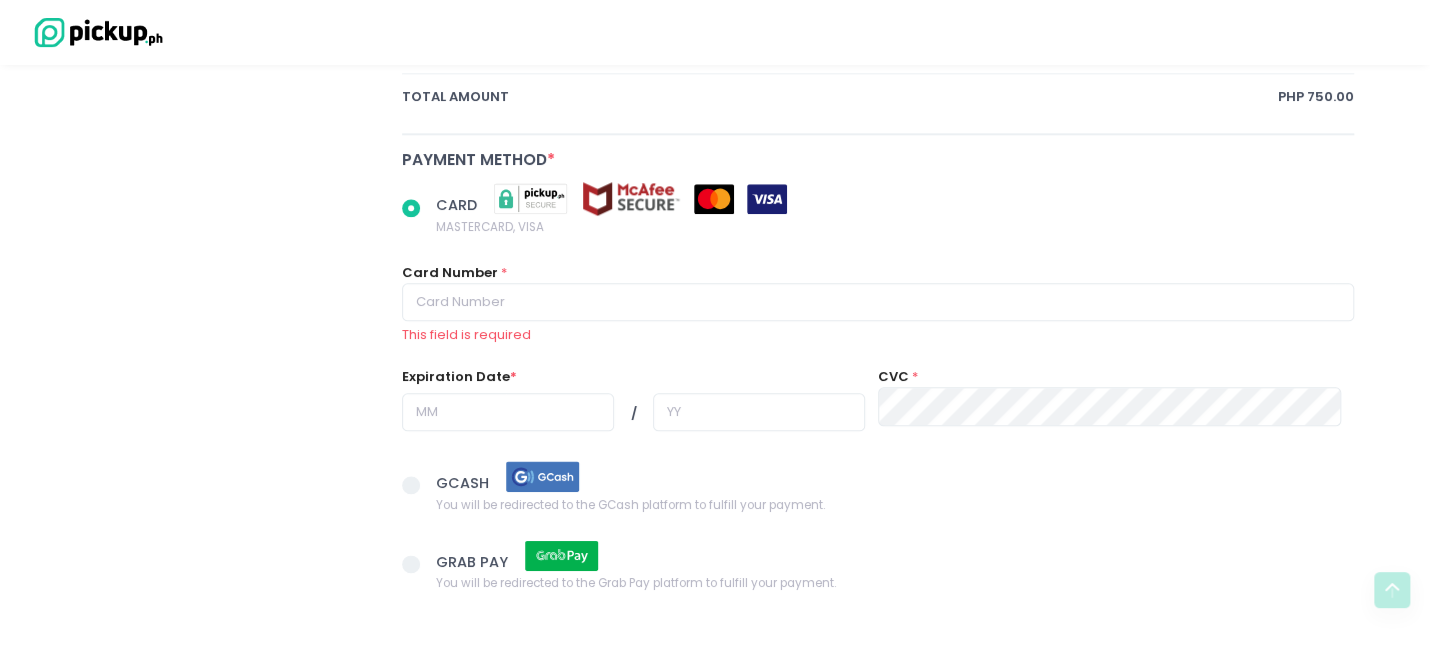type on "I will ask my staff to pick up for me" 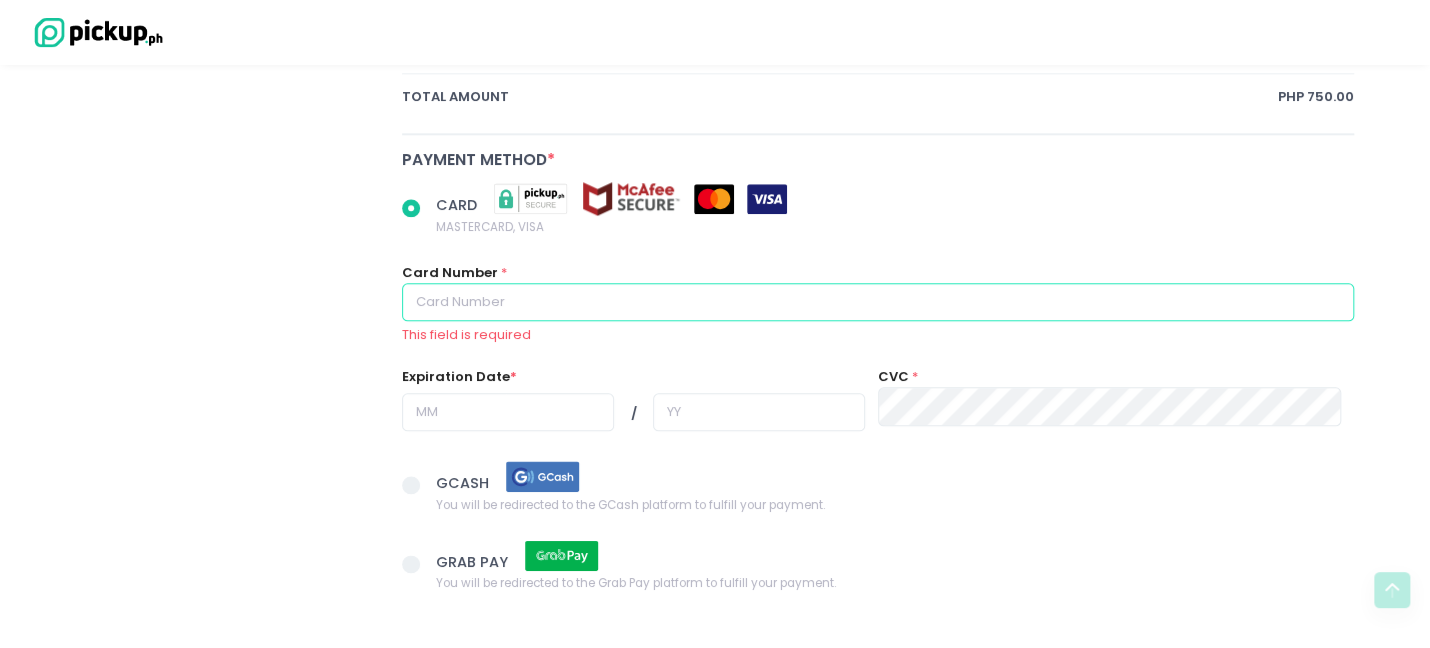 click at bounding box center (878, 302) 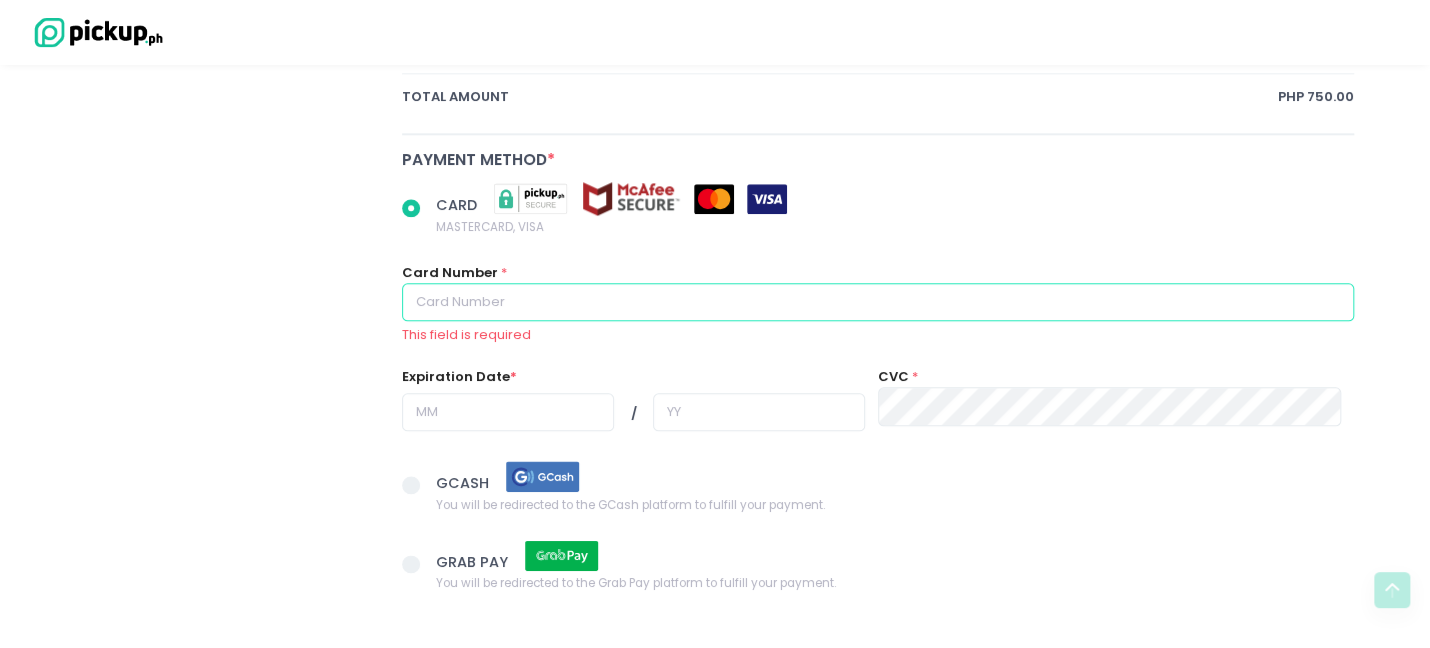 radio on "true" 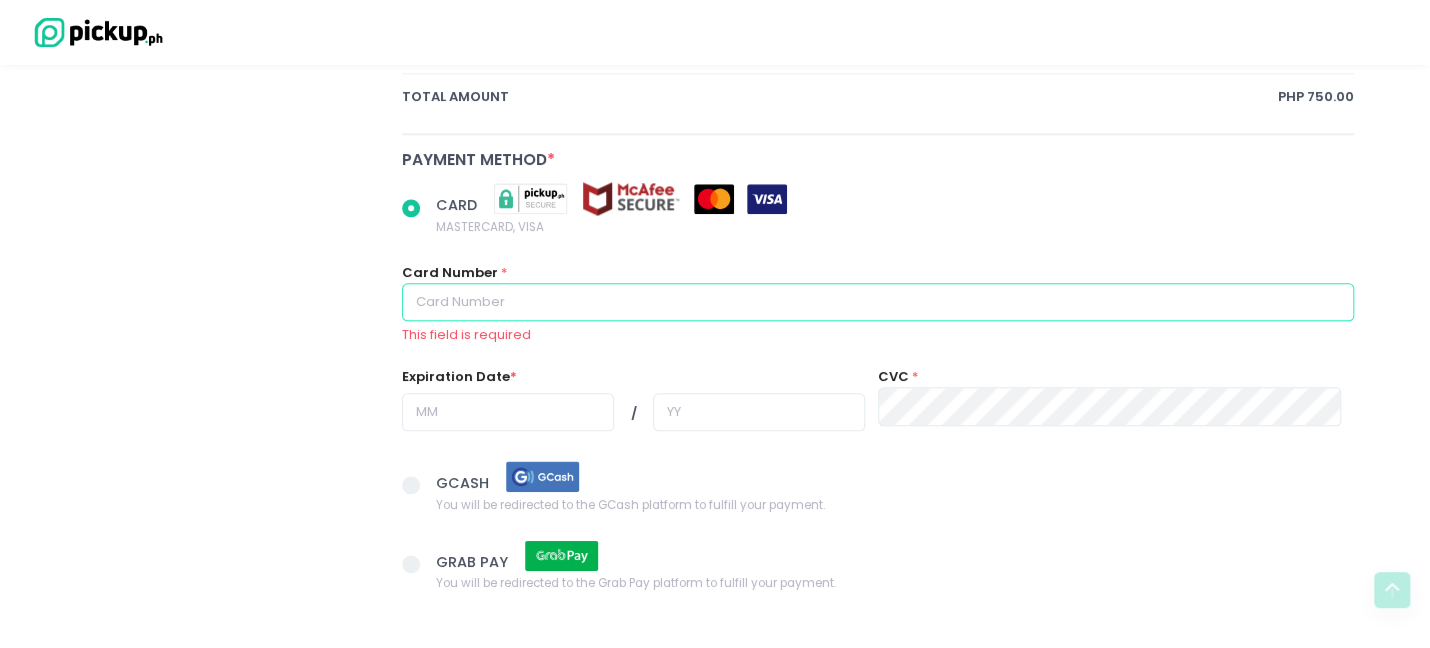 type on "4" 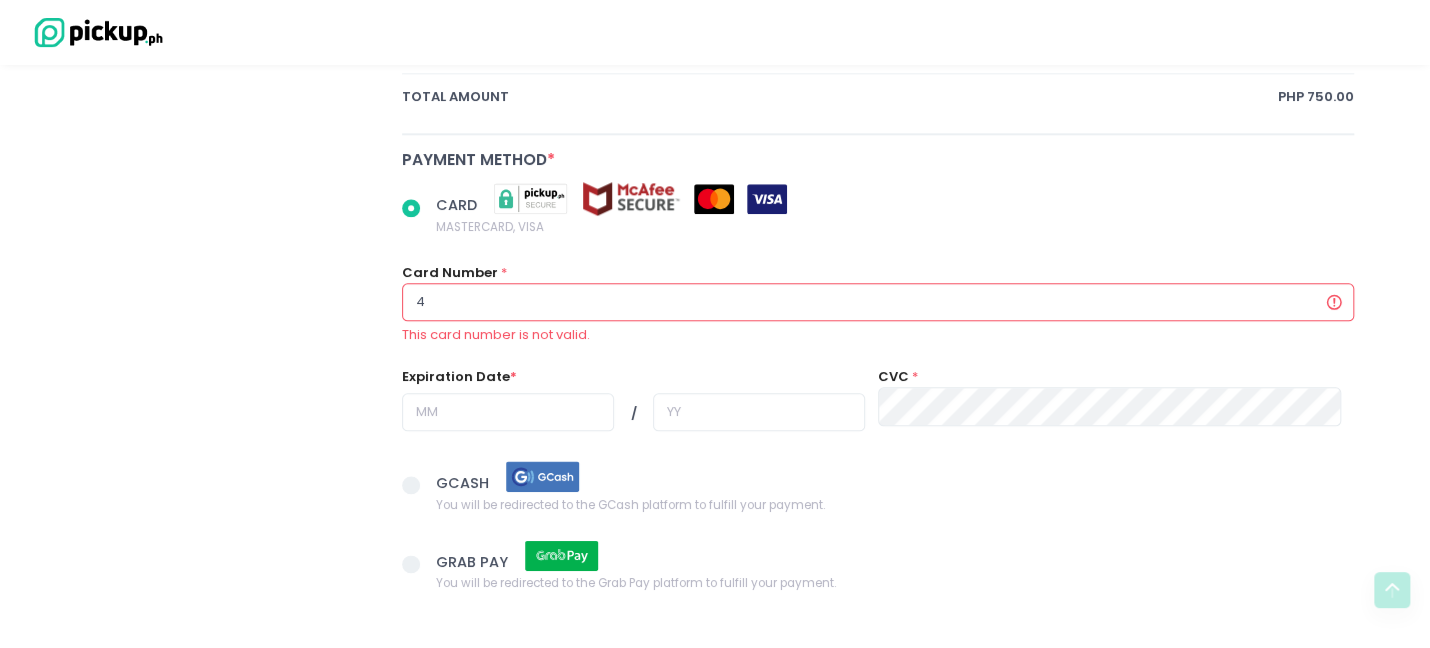 radio on "true" 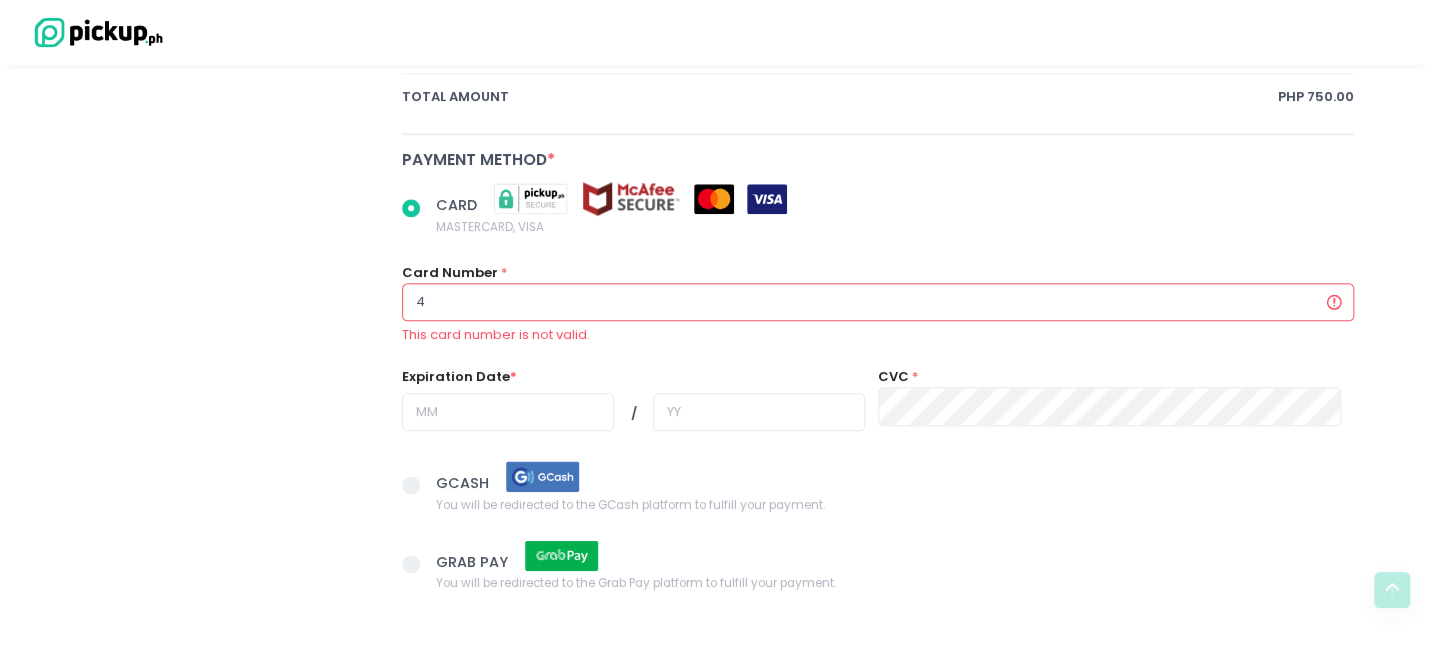 type on "44" 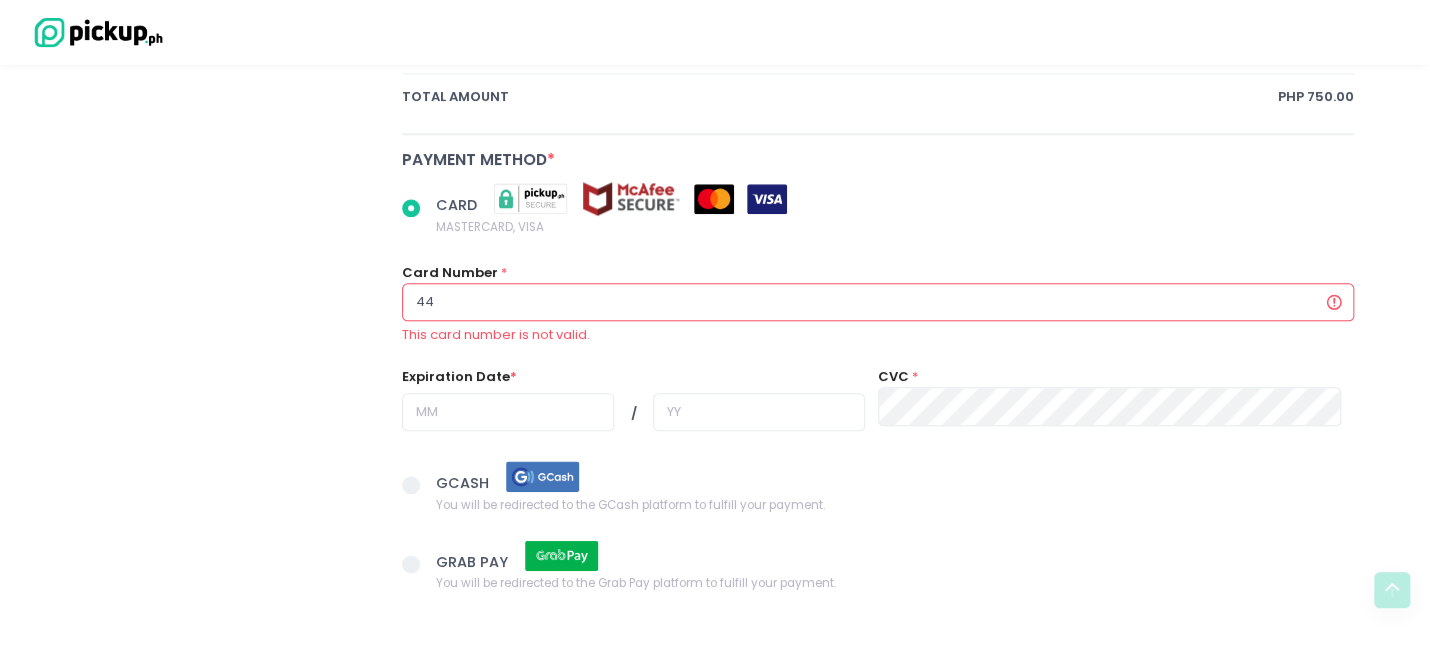 radio on "true" 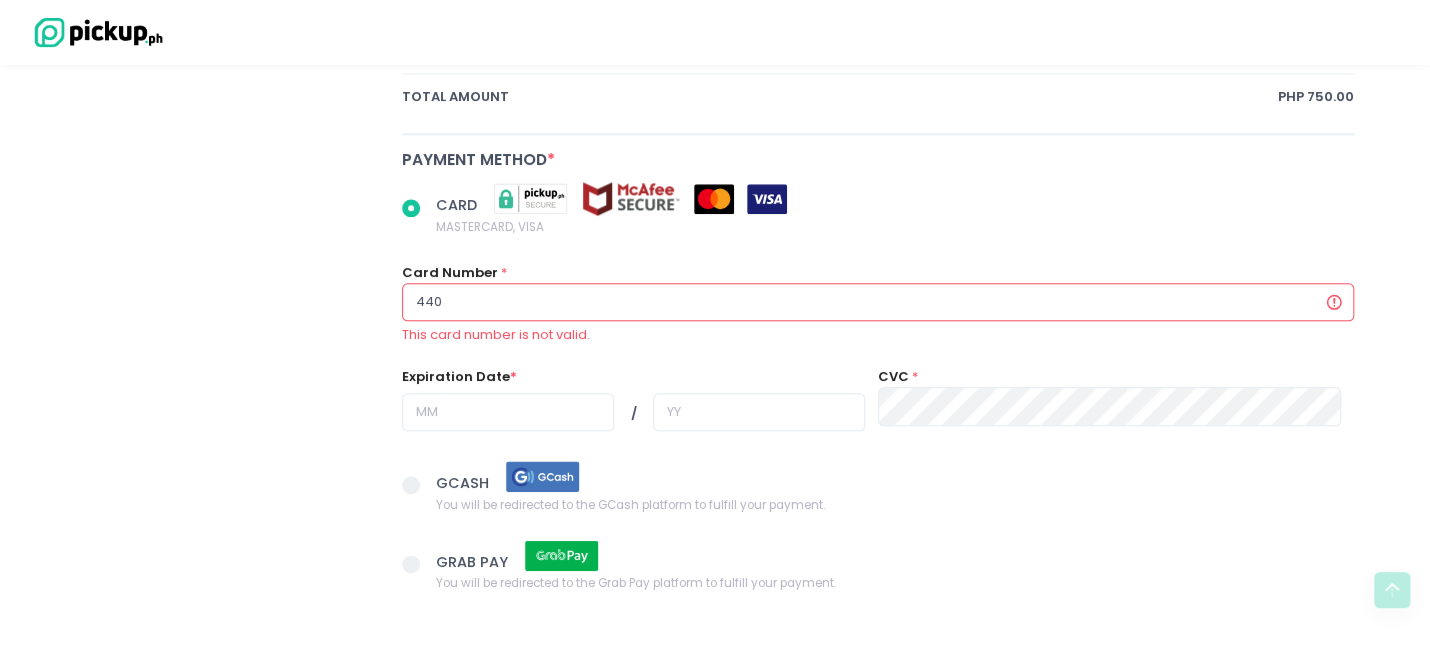 radio on "true" 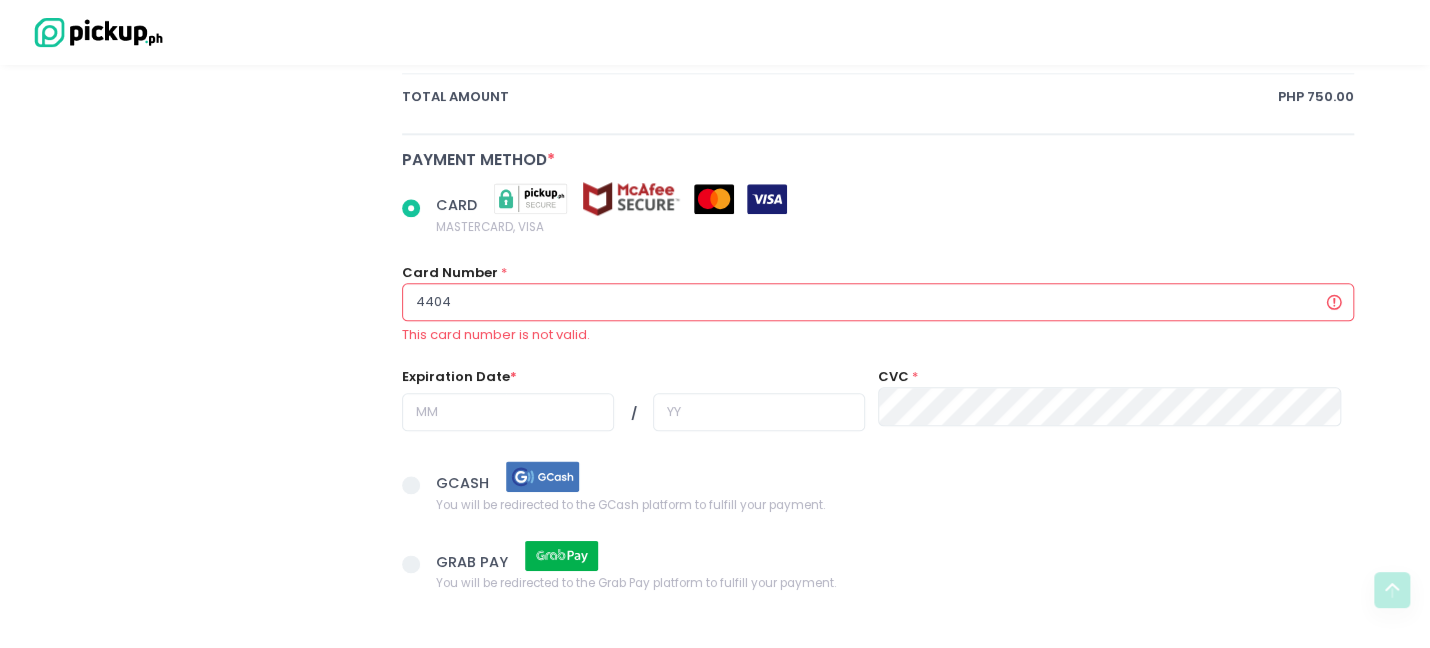 radio on "true" 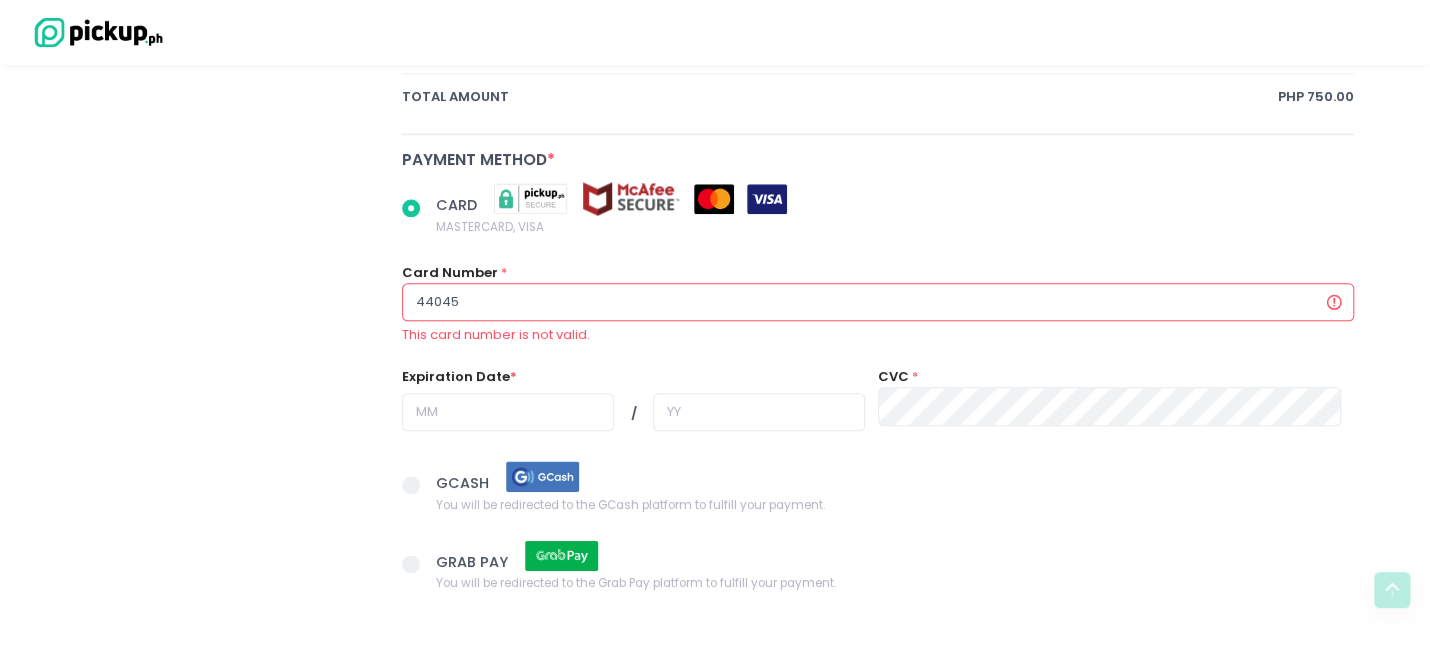 radio on "true" 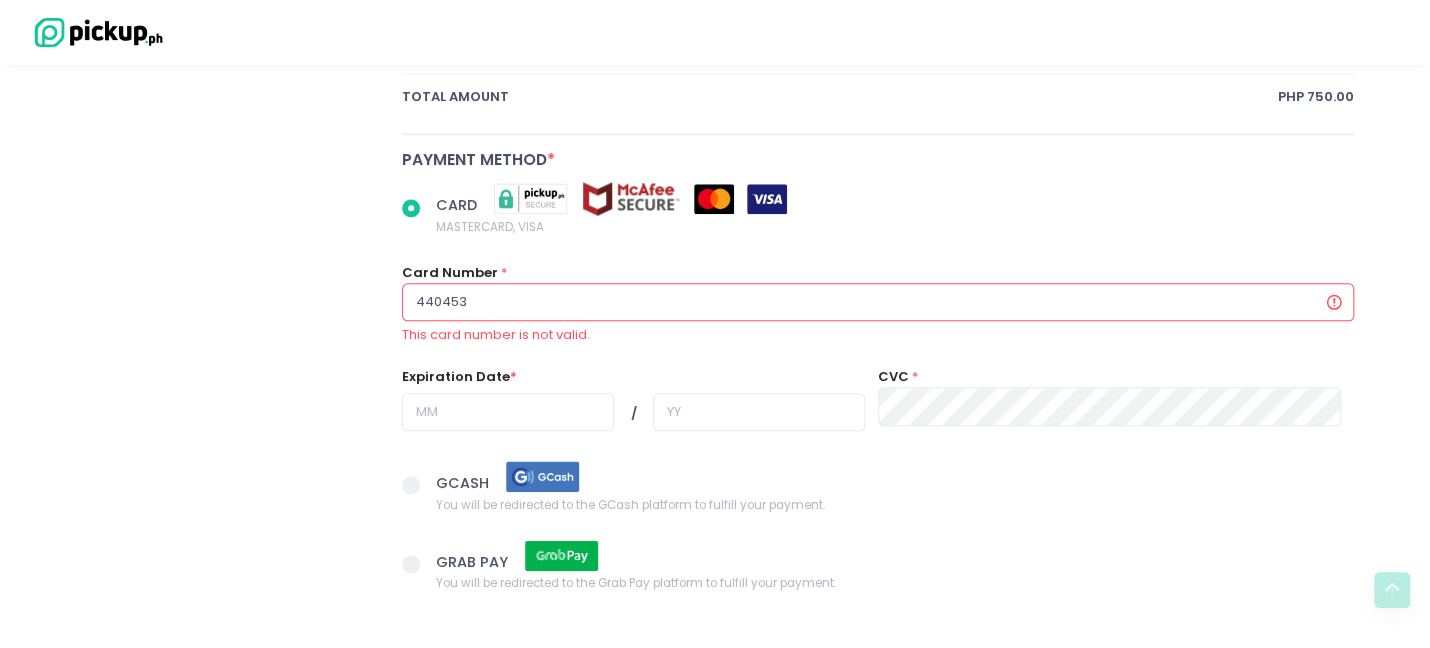 radio on "true" 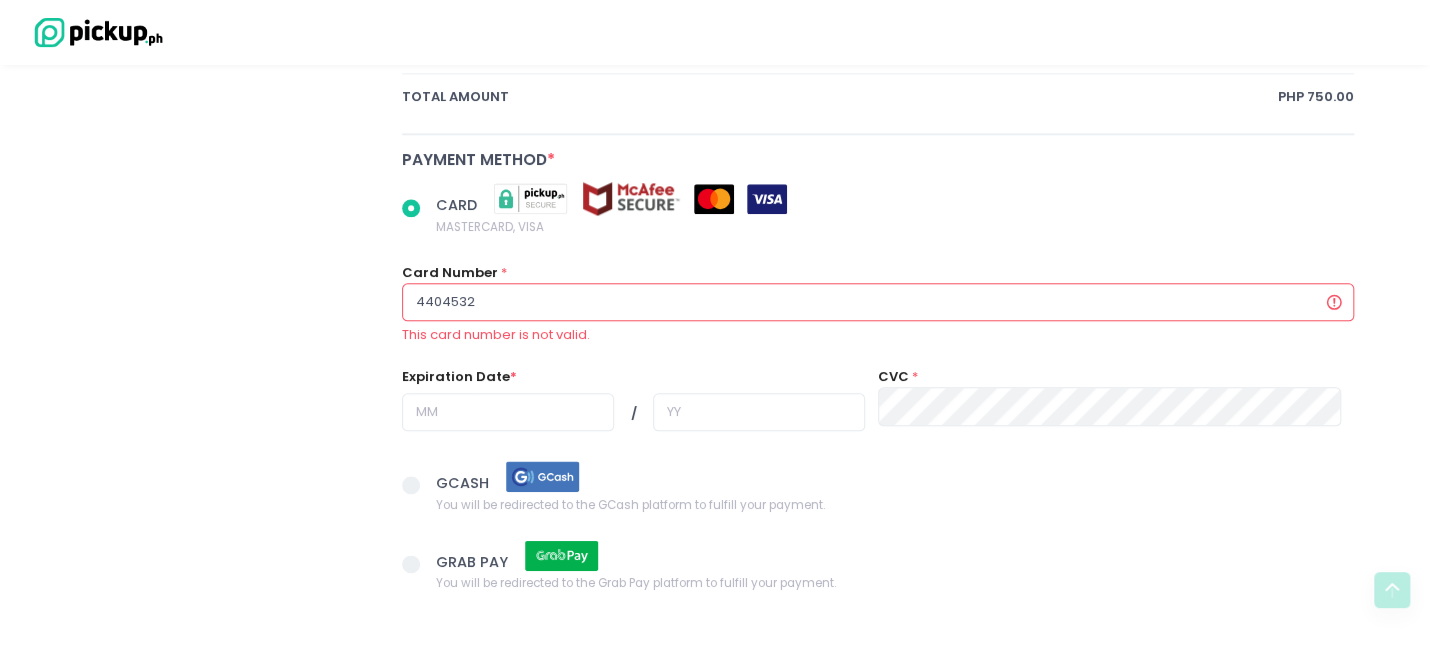 radio on "true" 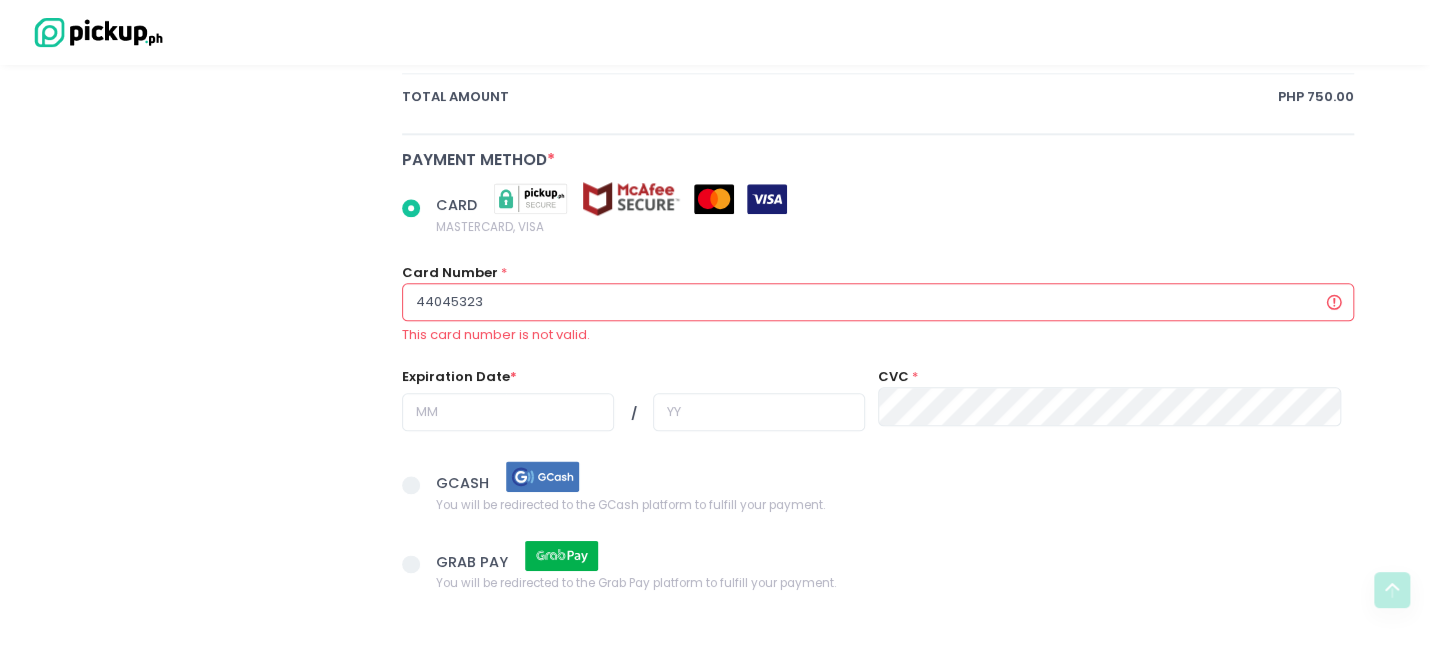 radio on "true" 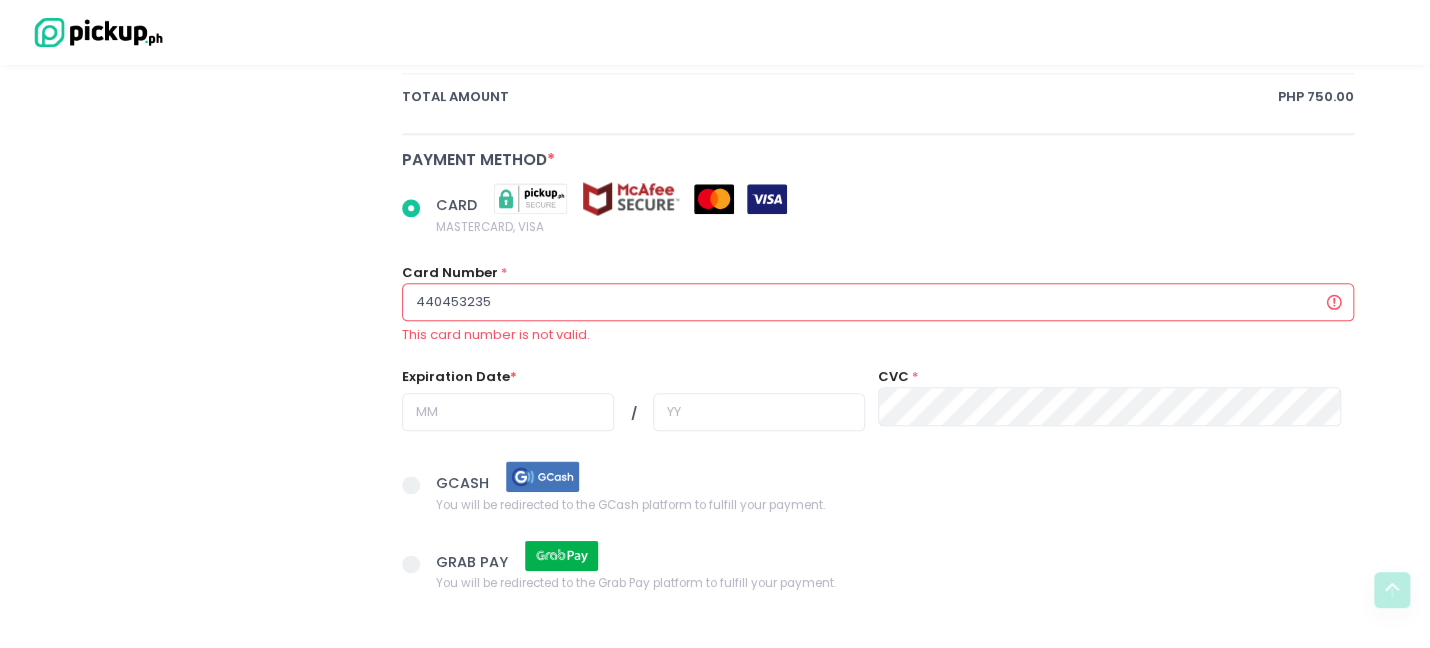 radio on "true" 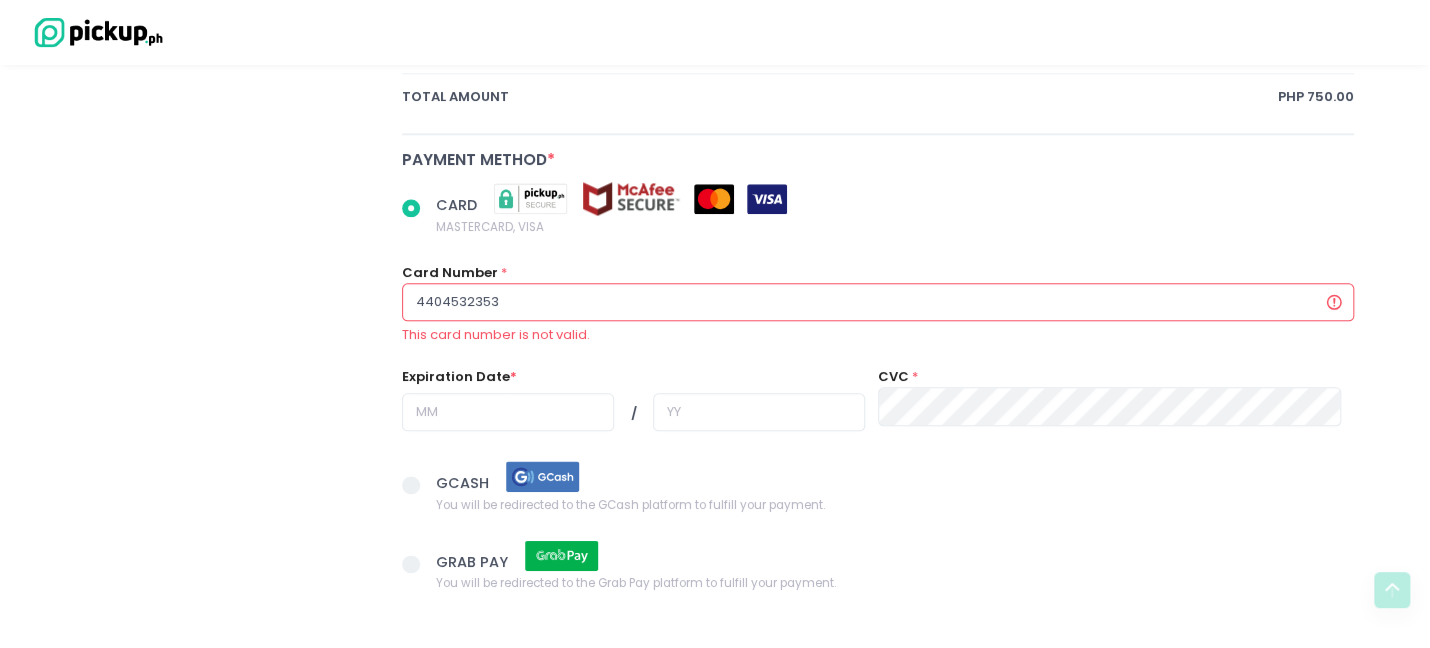 radio on "true" 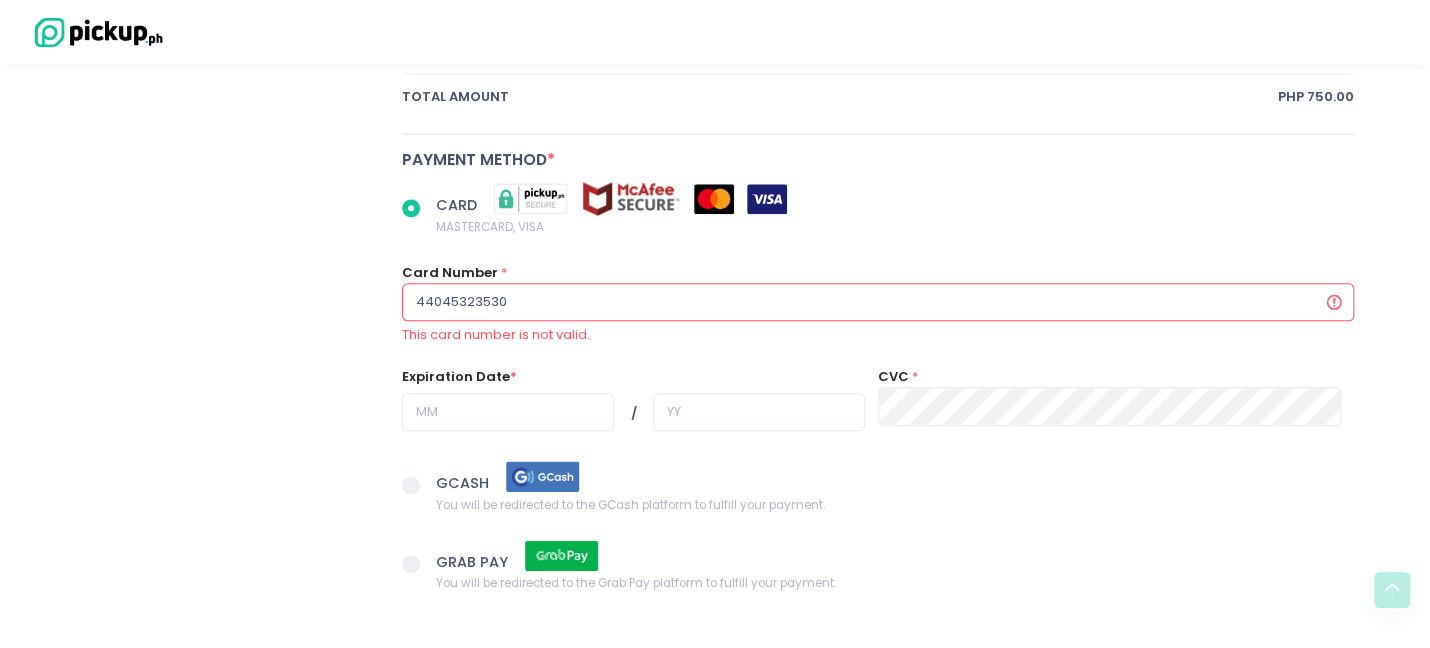 radio on "true" 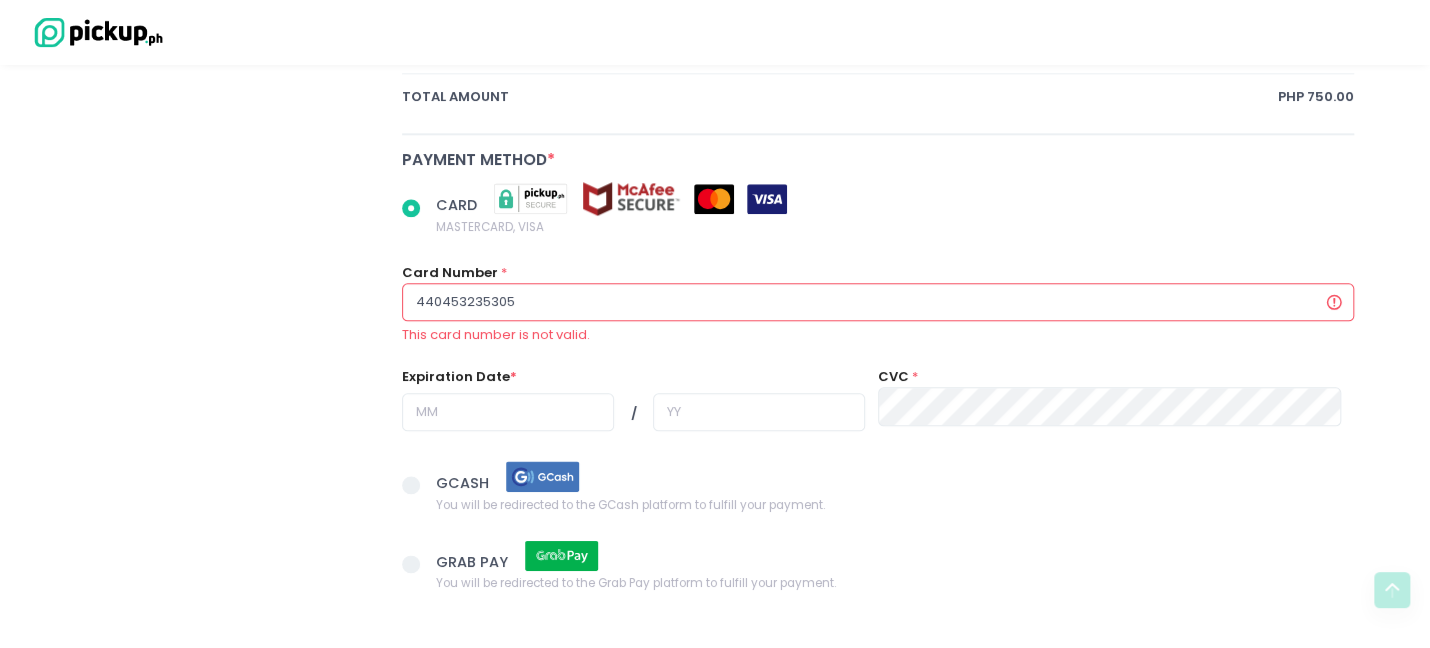 radio on "true" 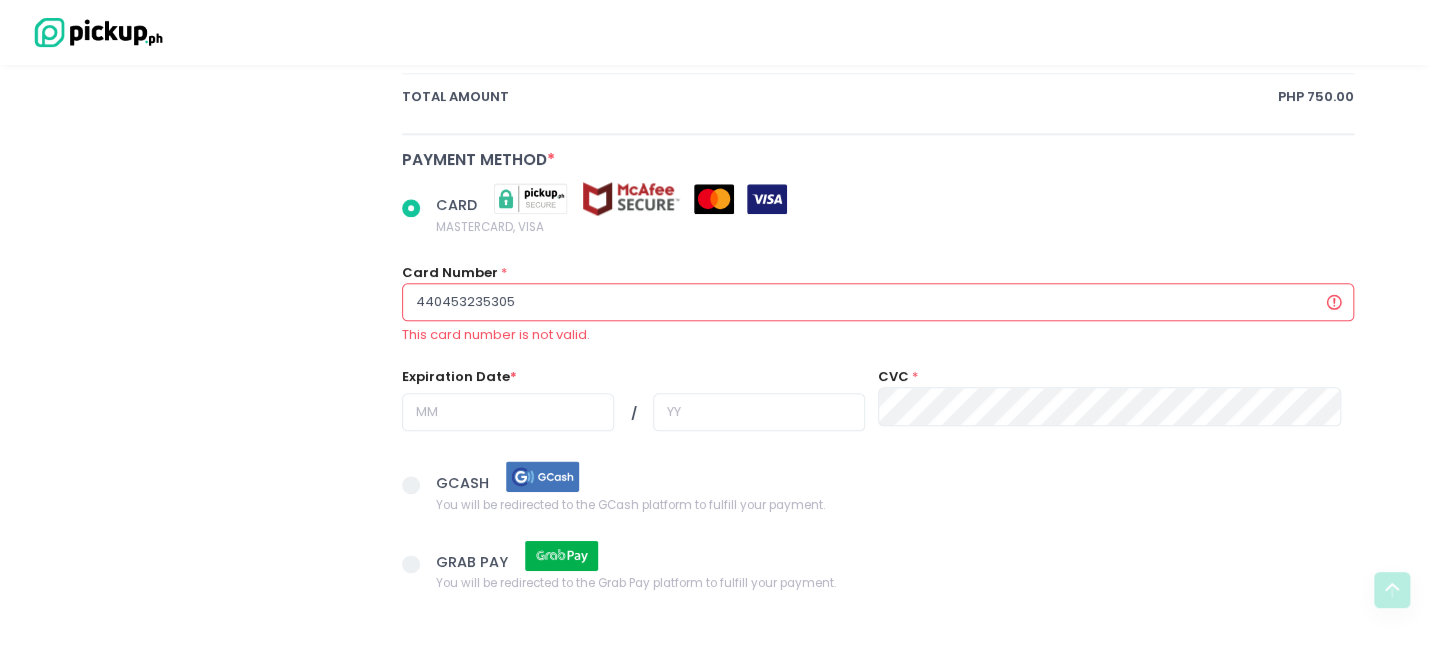 type on "4404532353053" 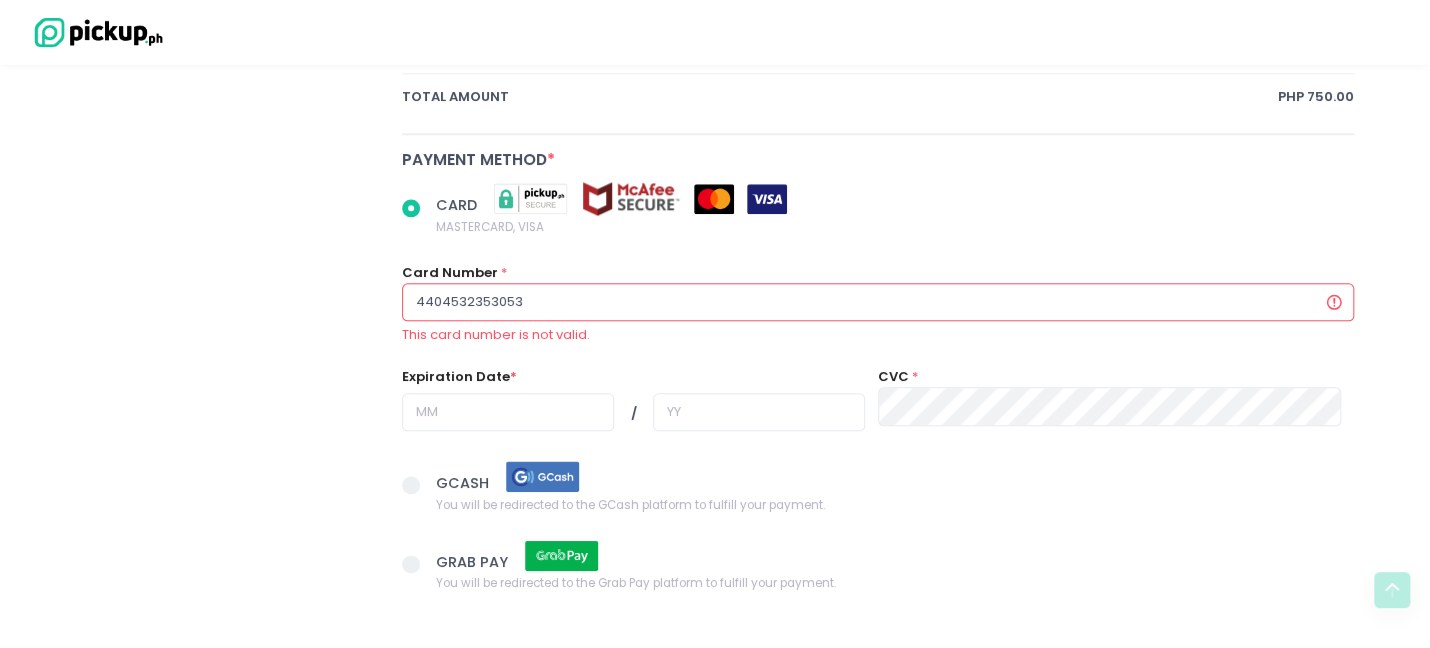 radio on "true" 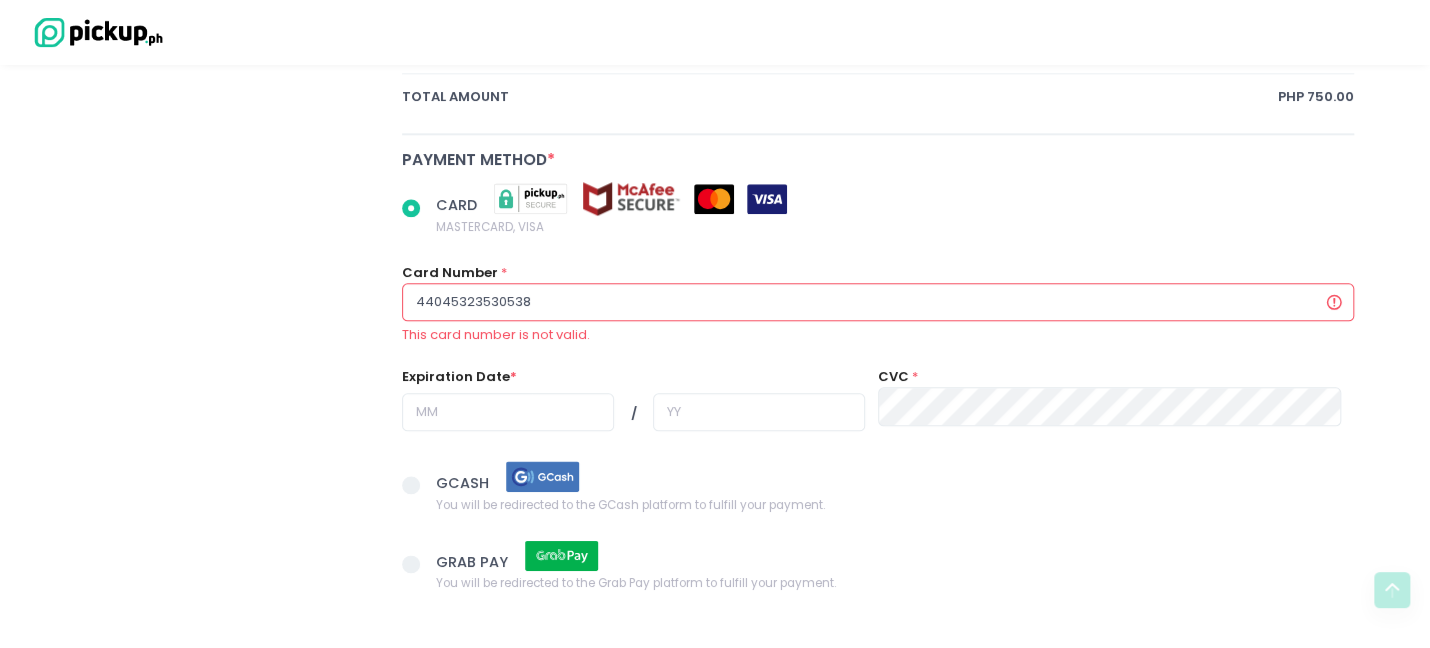 radio on "true" 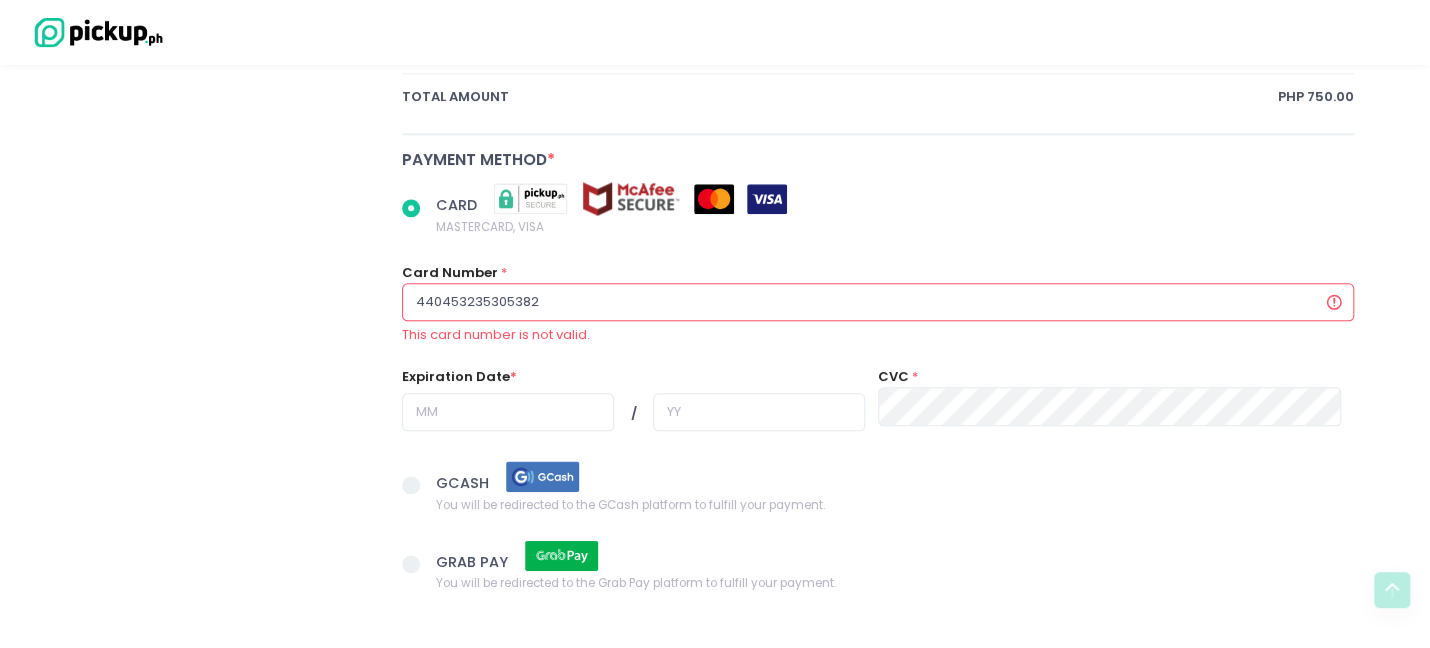 radio on "true" 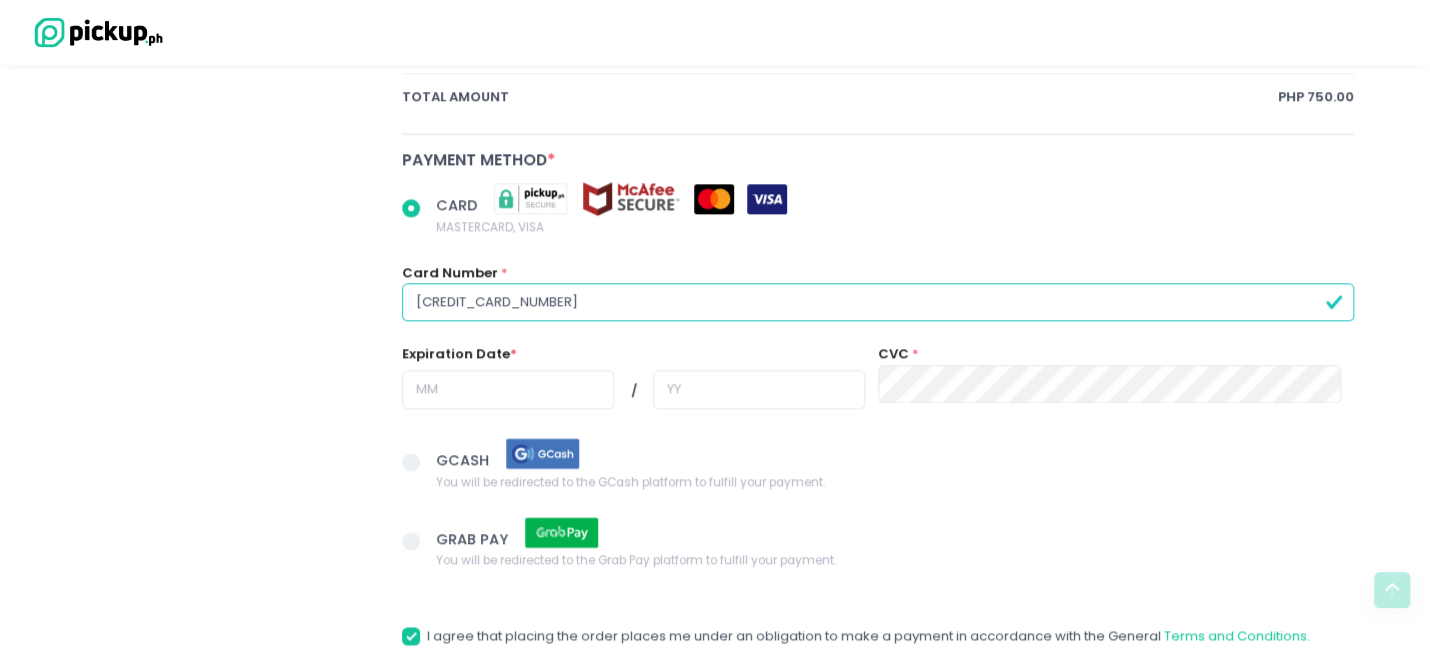 type on "4404532353053826" 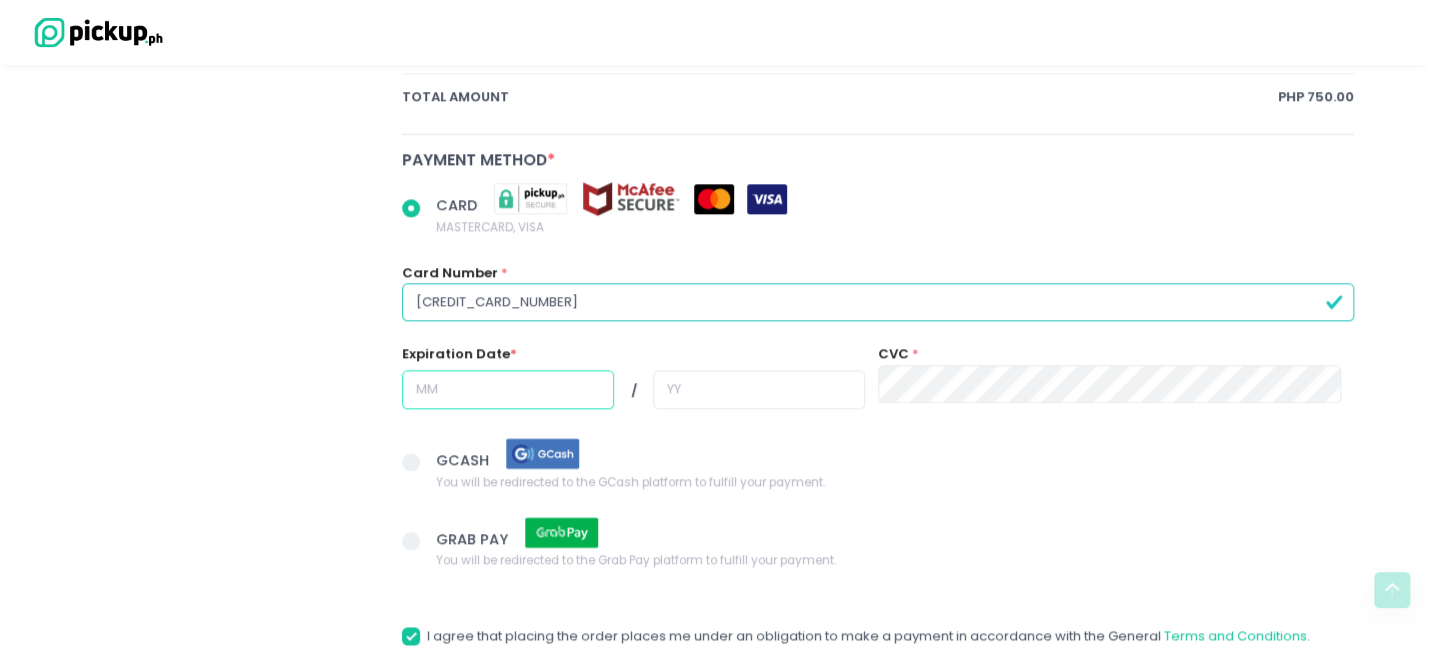 click at bounding box center [508, 389] 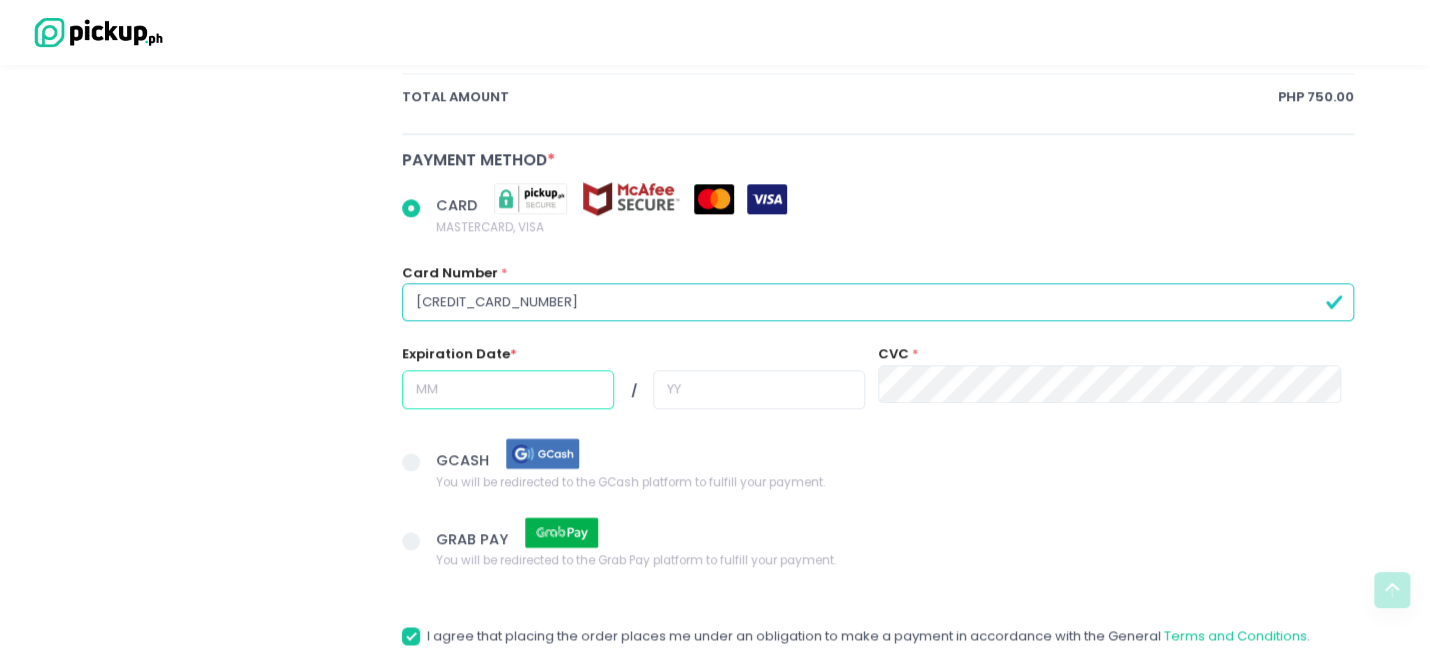 radio on "true" 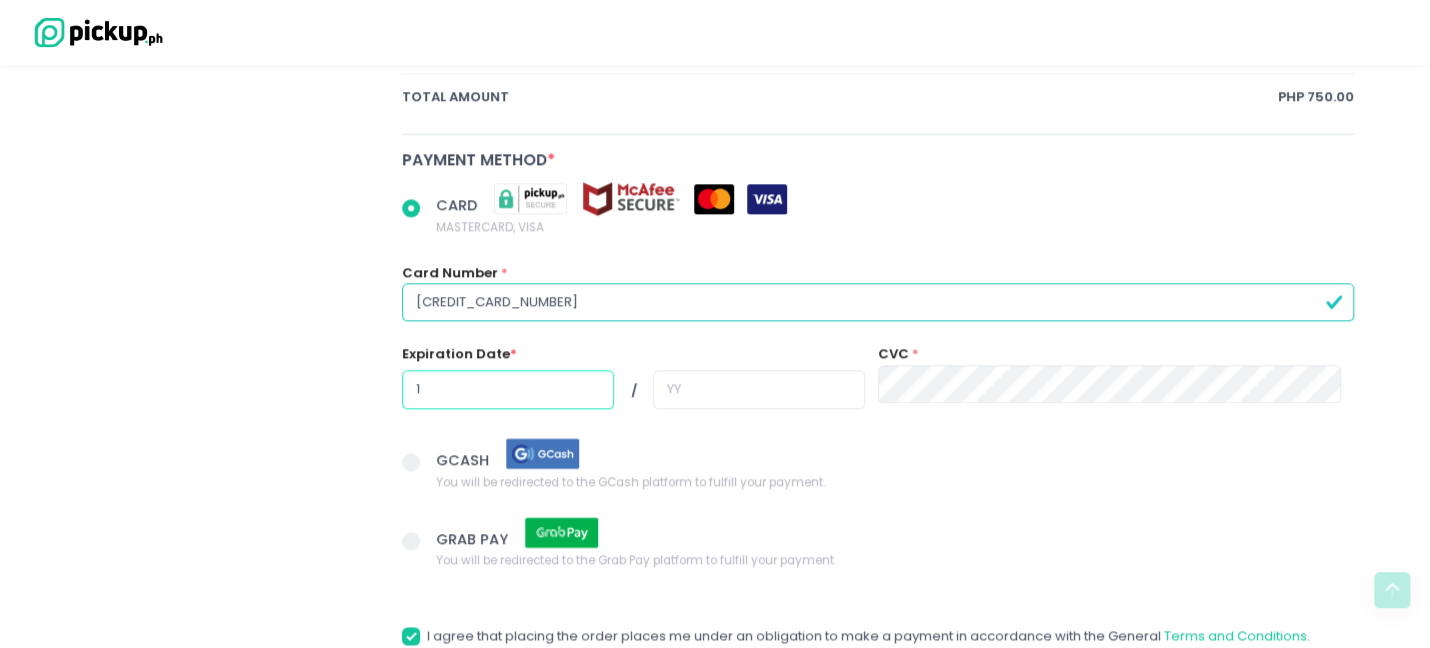 radio on "true" 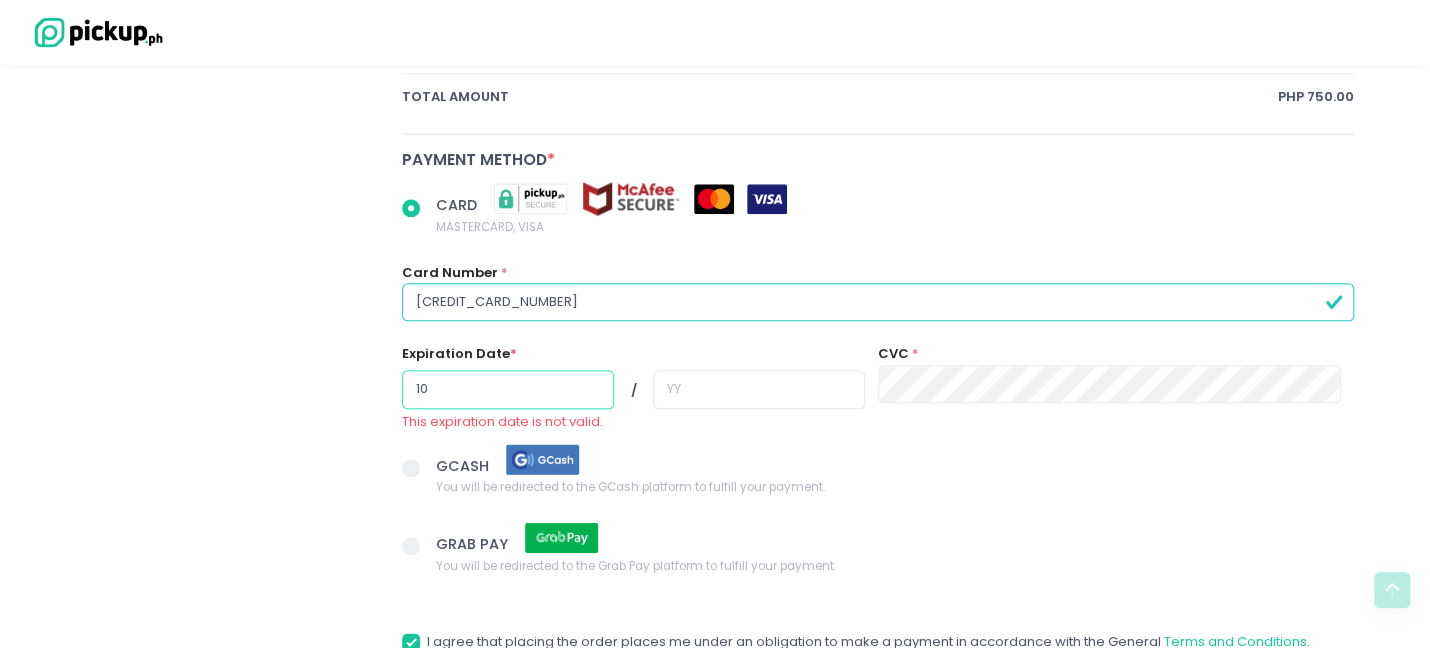 type on "10" 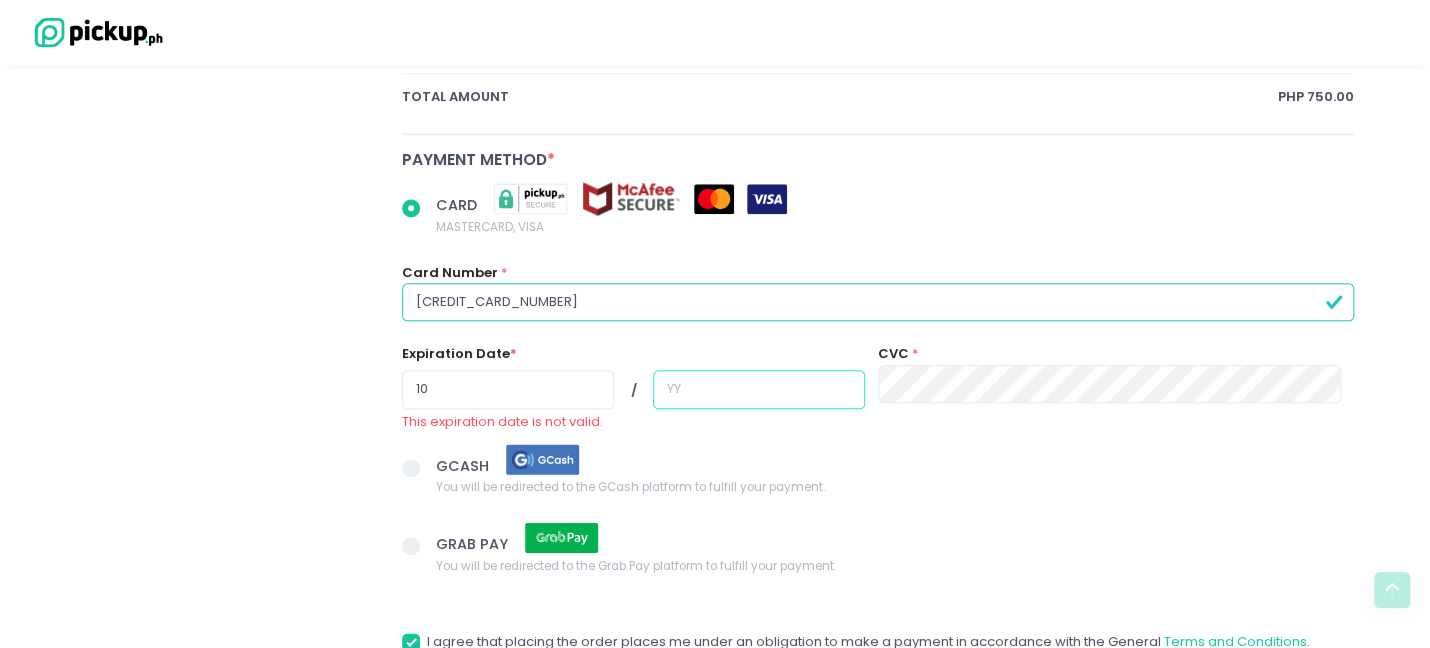 click at bounding box center [759, 389] 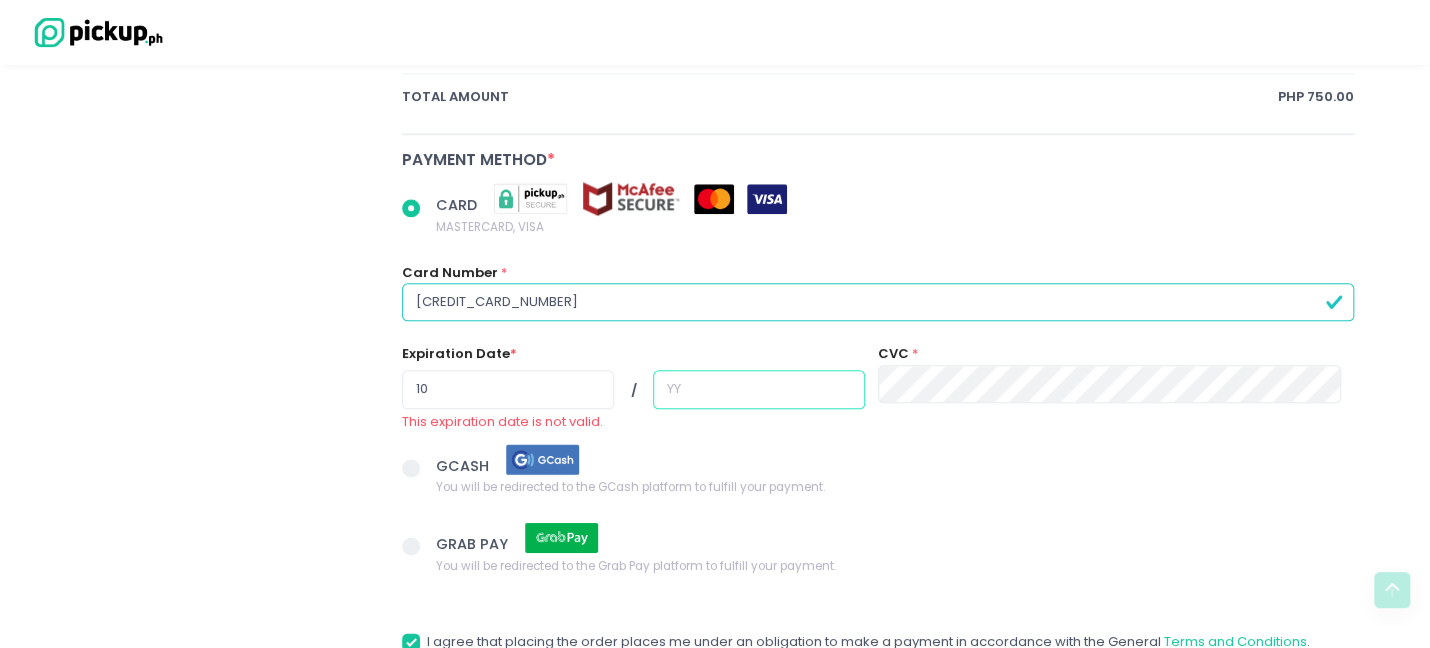 radio on "true" 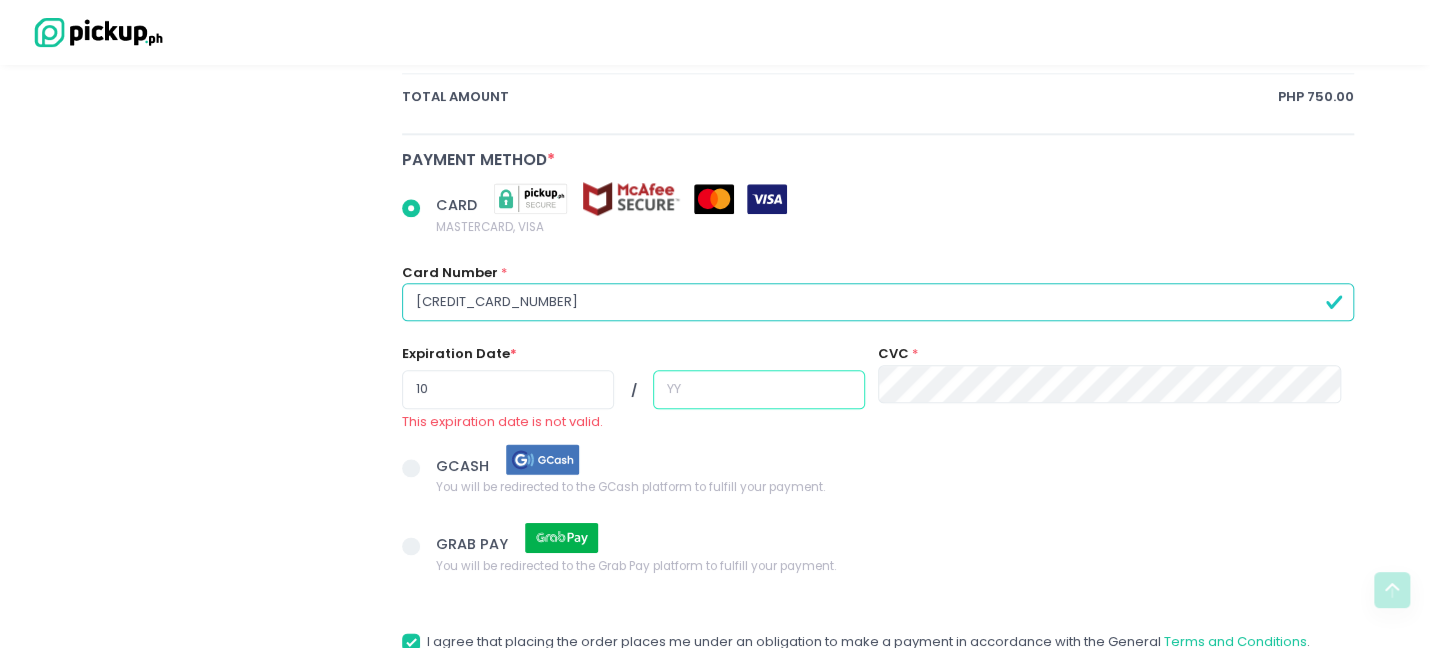 type on "2" 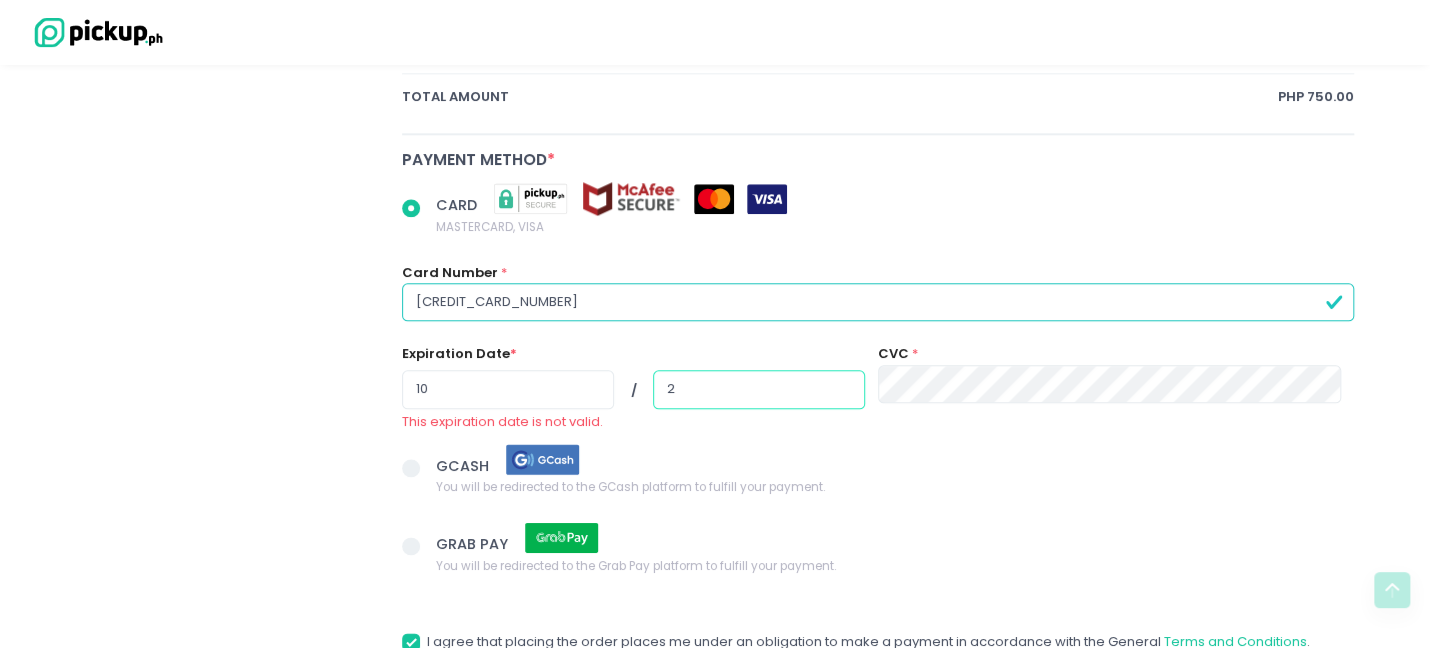 radio on "true" 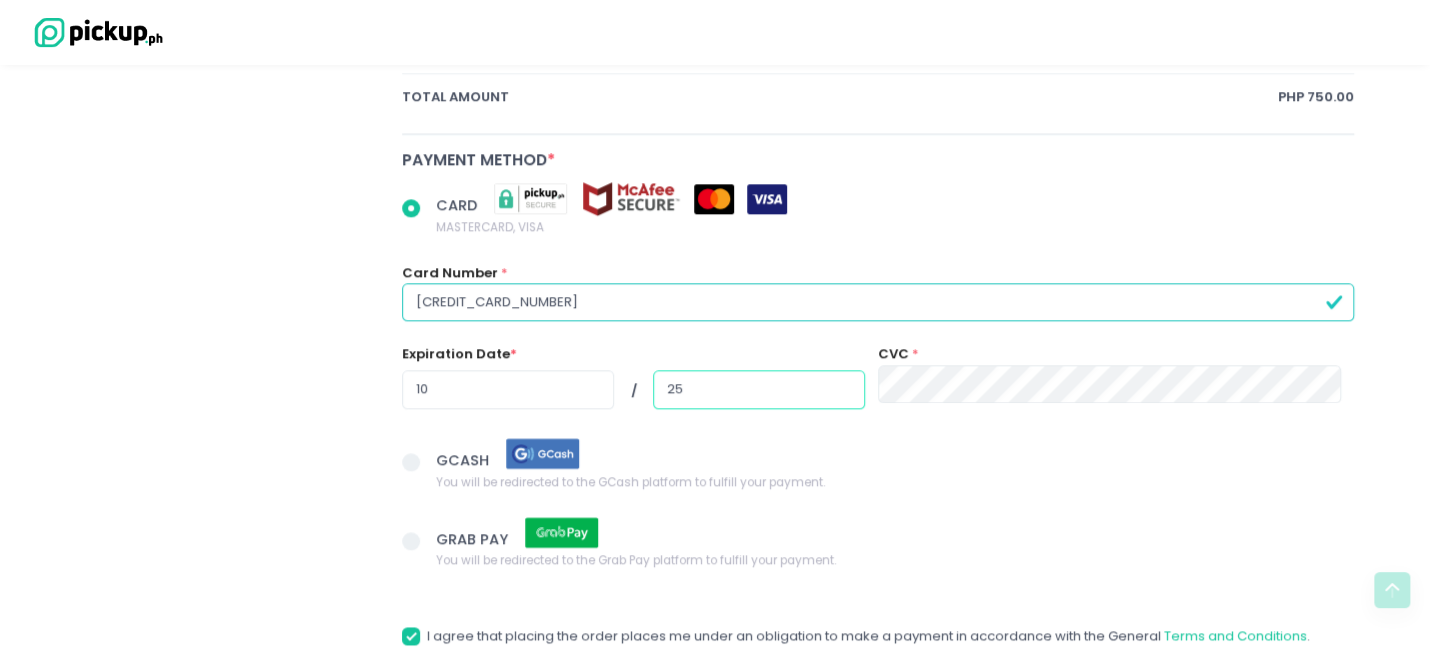 type on "25" 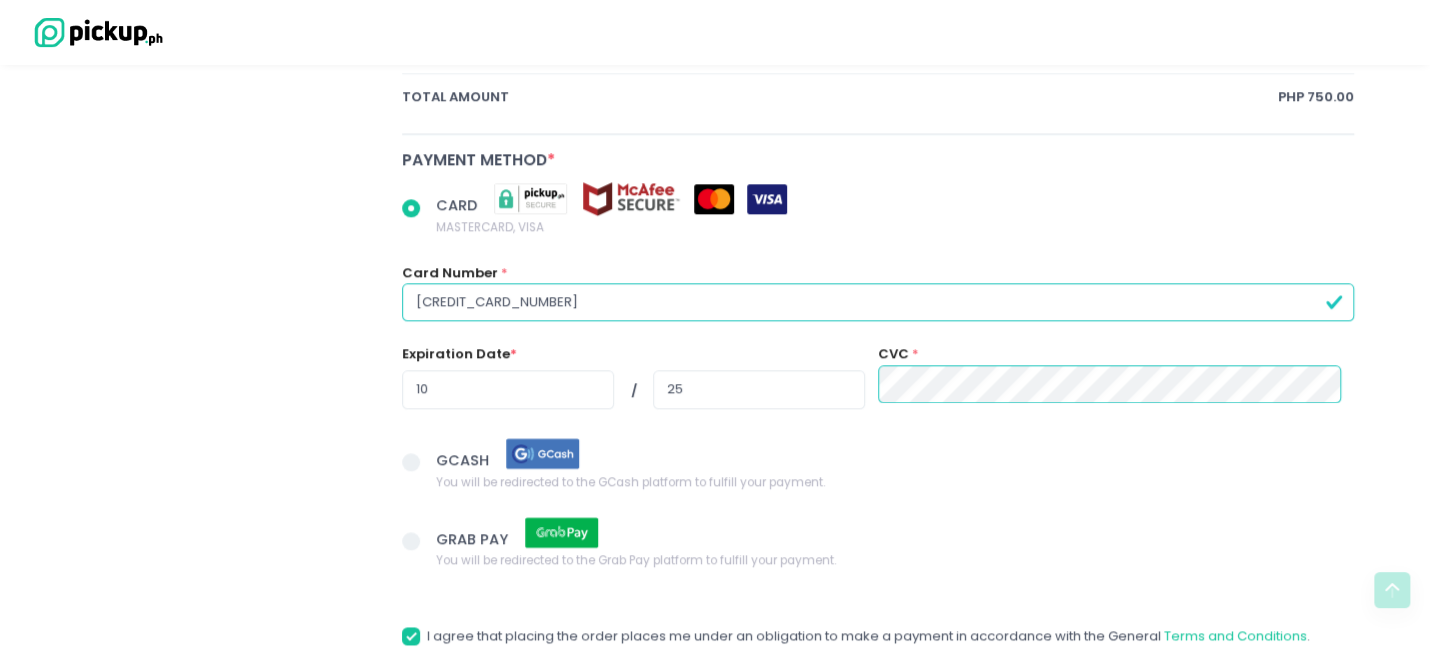 scroll, scrollTop: 1300, scrollLeft: 0, axis: vertical 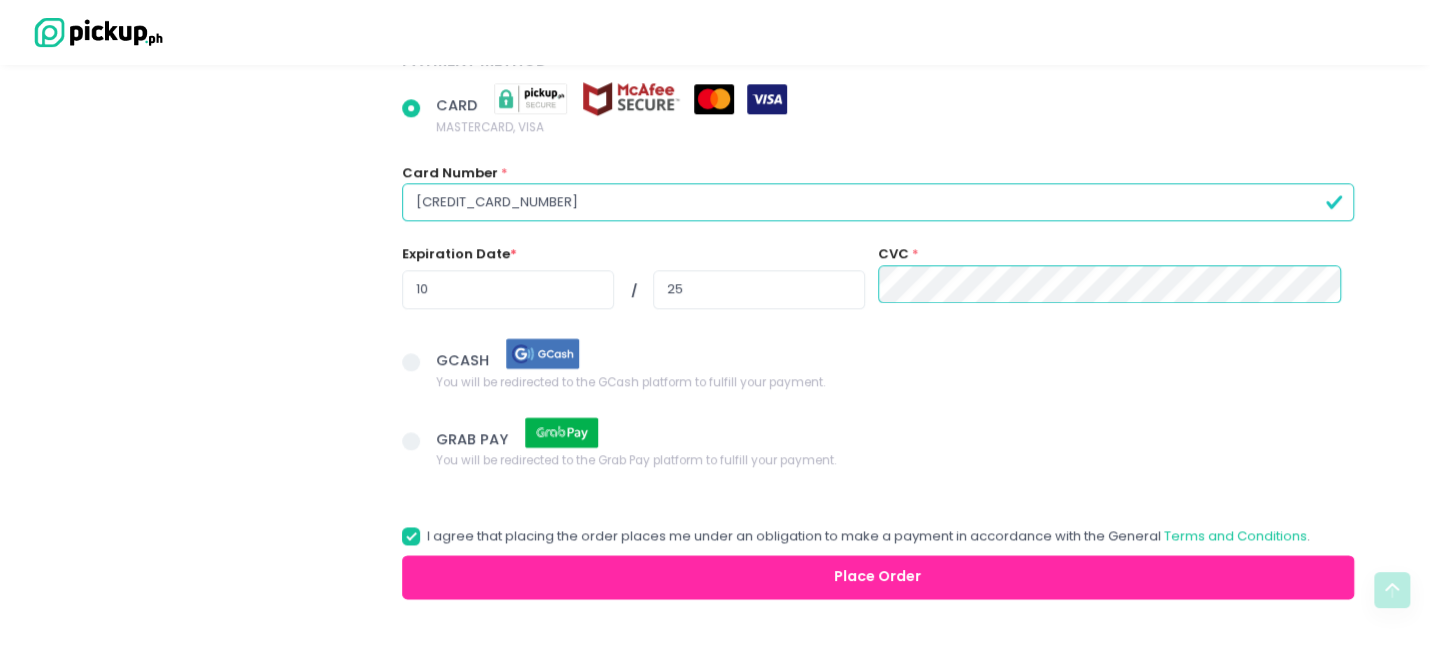 click on "Place Order" at bounding box center [878, 577] 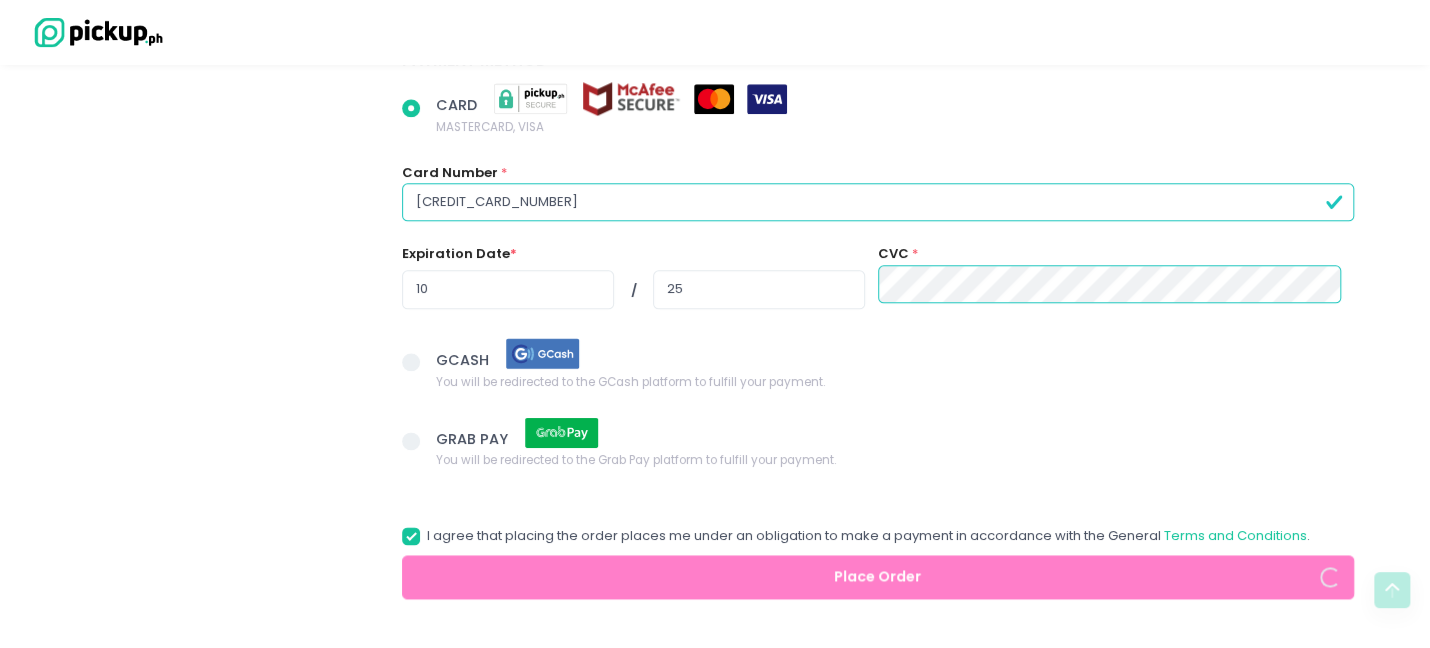 radio on "true" 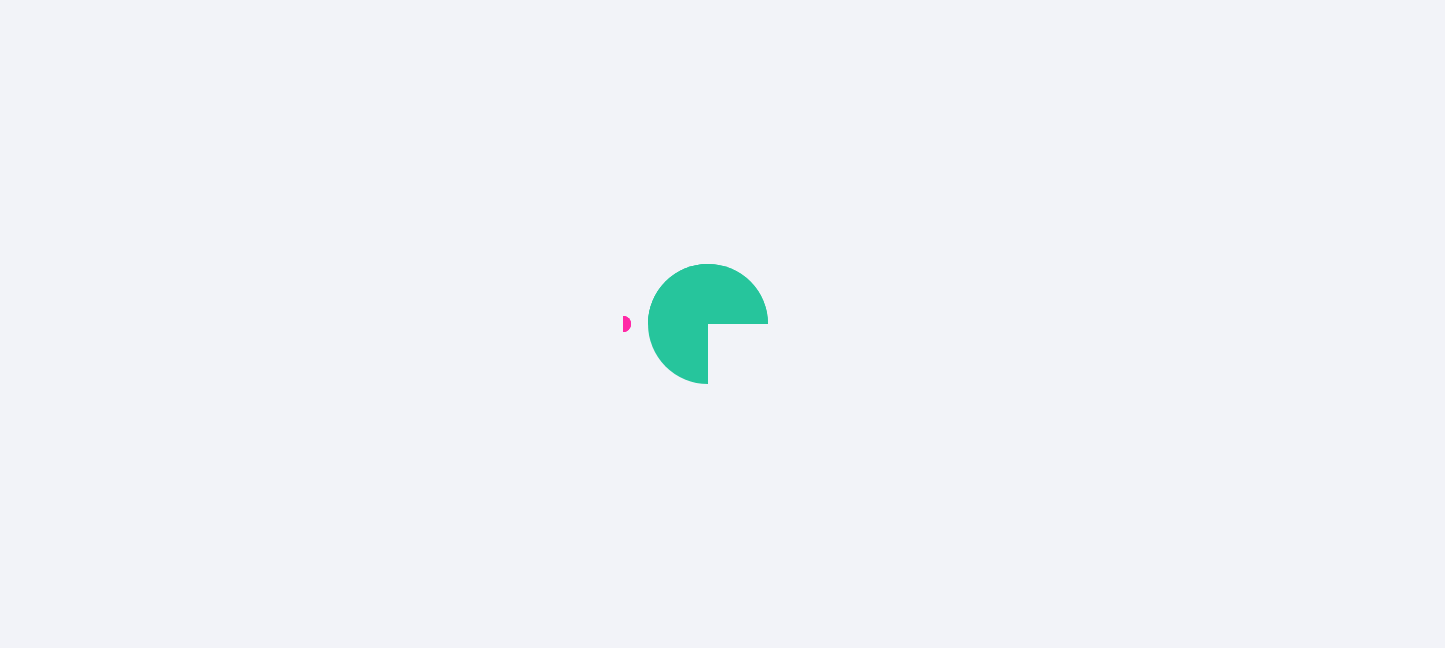 scroll, scrollTop: 0, scrollLeft: 0, axis: both 